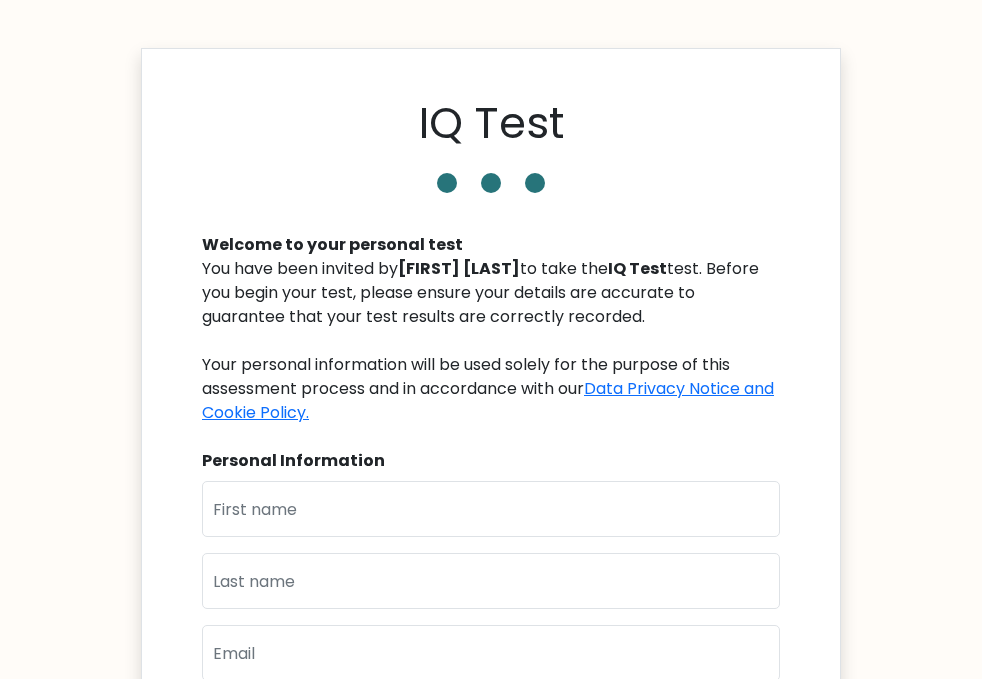 scroll, scrollTop: 0, scrollLeft: 0, axis: both 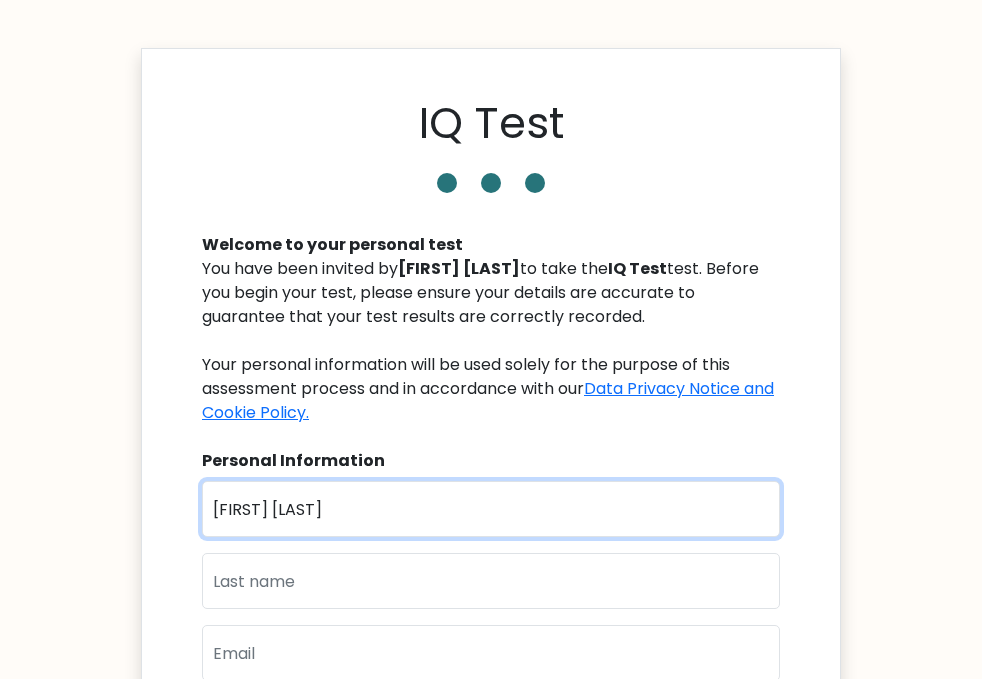 type on "[FIRST] [LAST]" 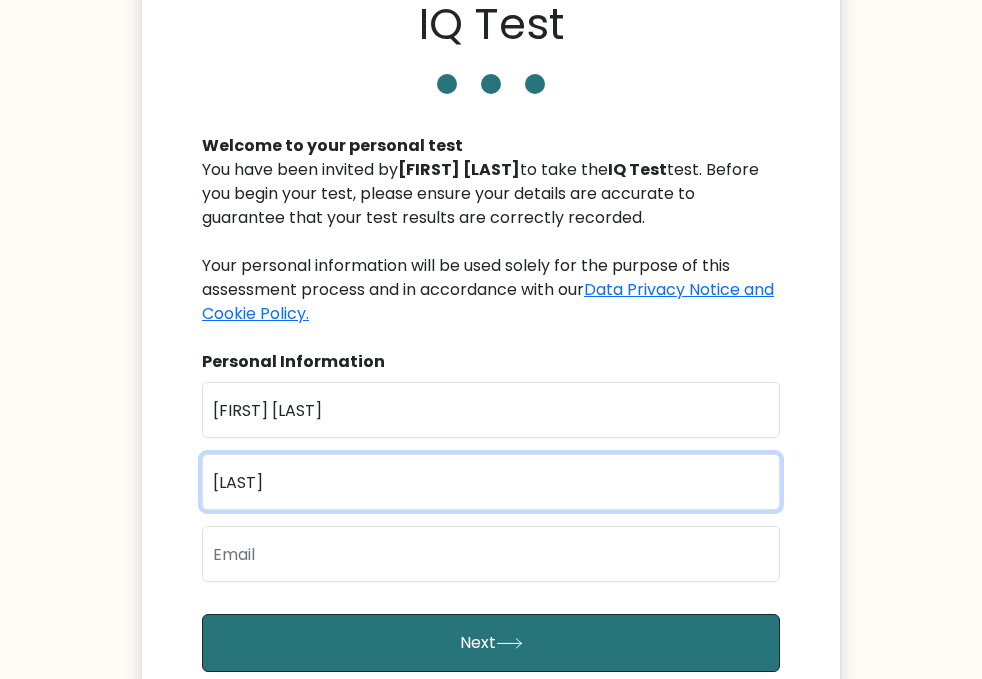 scroll, scrollTop: 100, scrollLeft: 0, axis: vertical 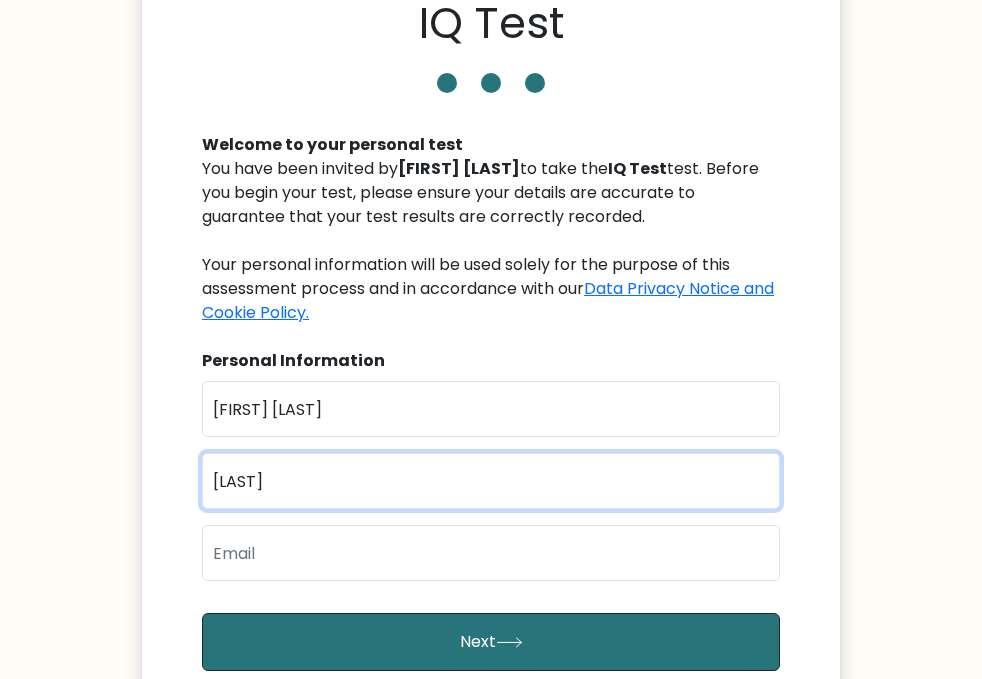 type on "[LAST]" 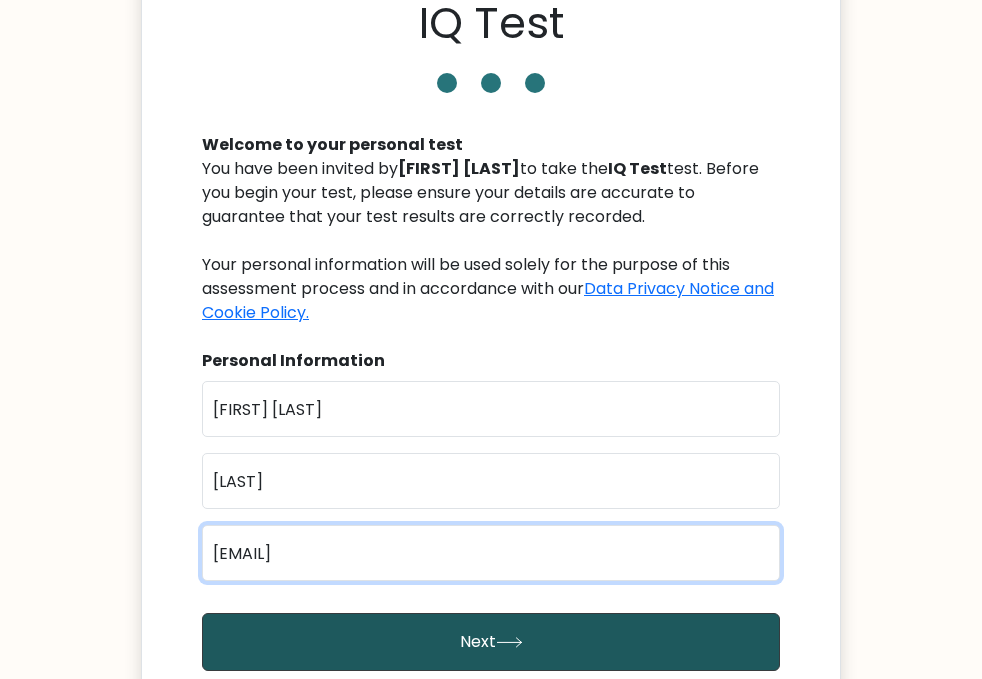 type on "[EMAIL]" 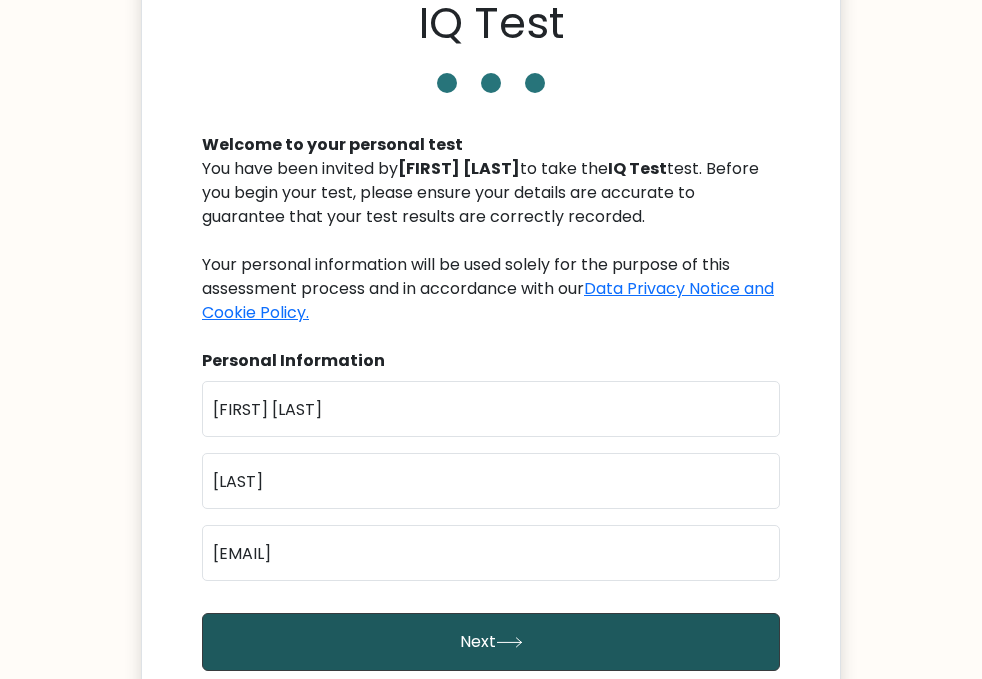 click on "Next" at bounding box center [491, 642] 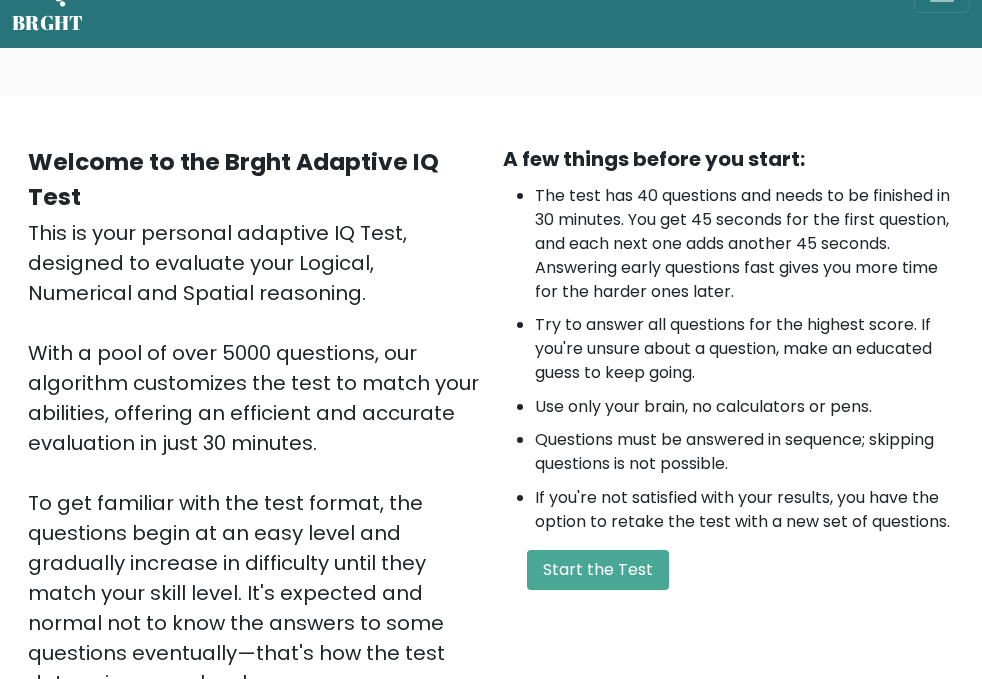 scroll, scrollTop: 64, scrollLeft: 0, axis: vertical 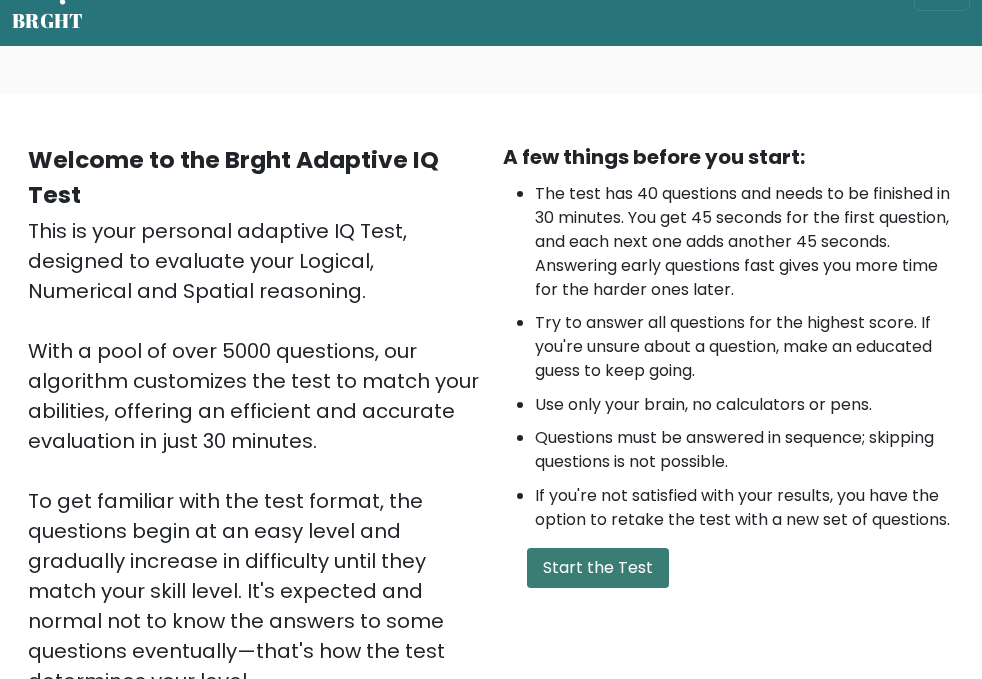 click on "Start the Test" at bounding box center (598, 568) 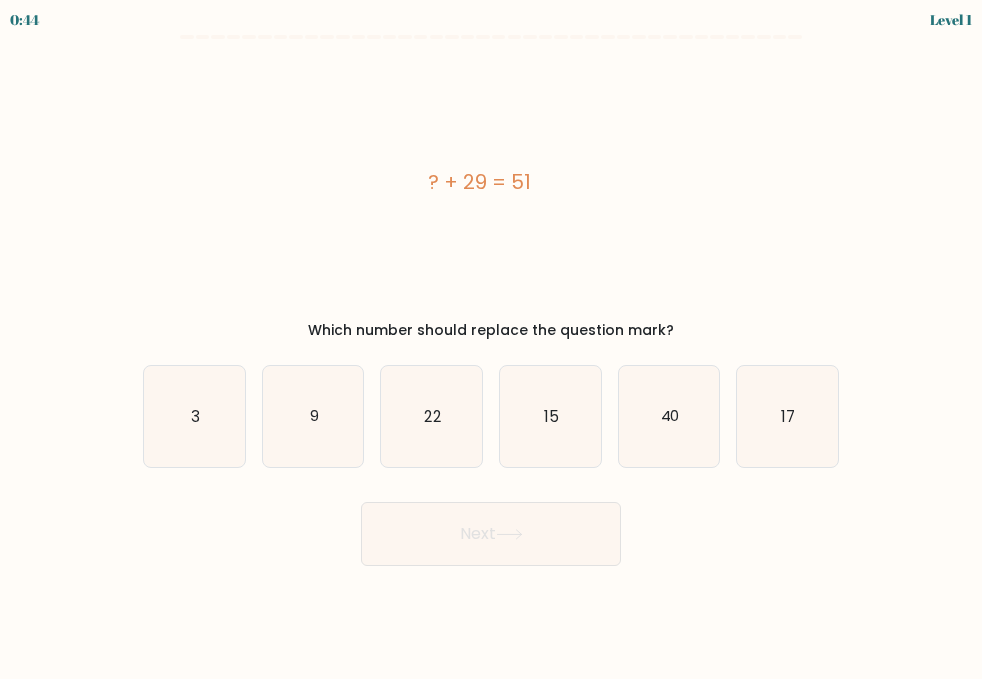 scroll, scrollTop: 0, scrollLeft: 0, axis: both 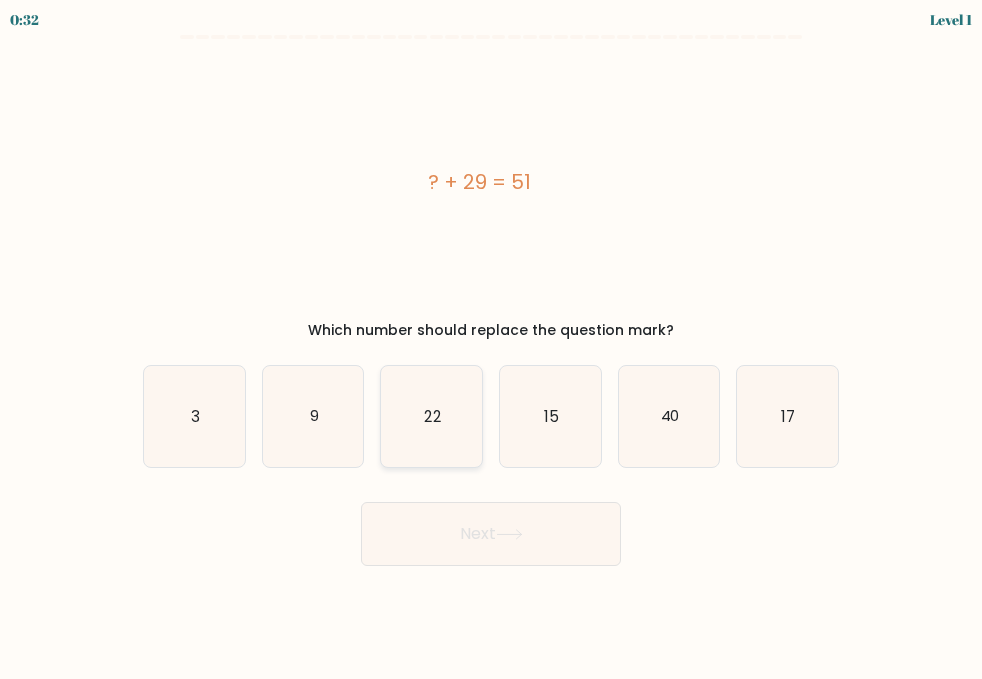 click on "22" 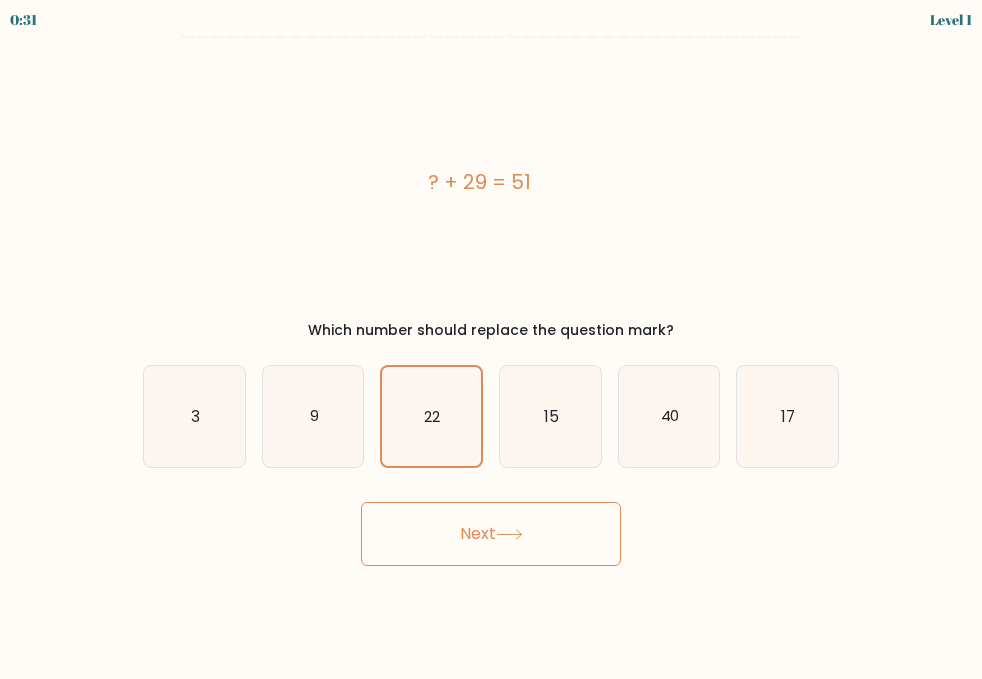 click 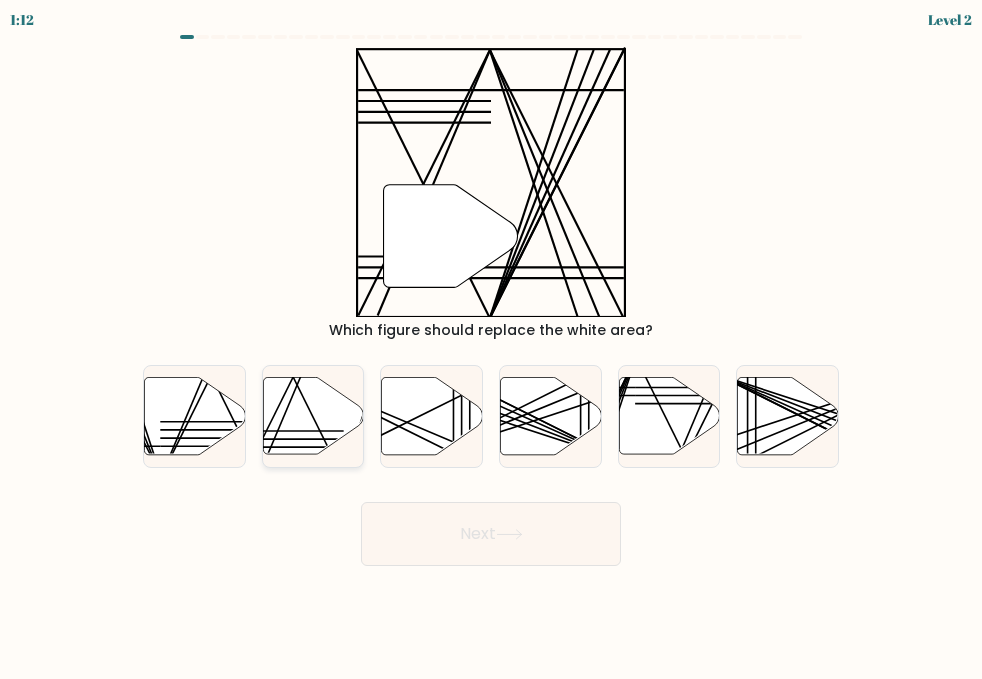 click 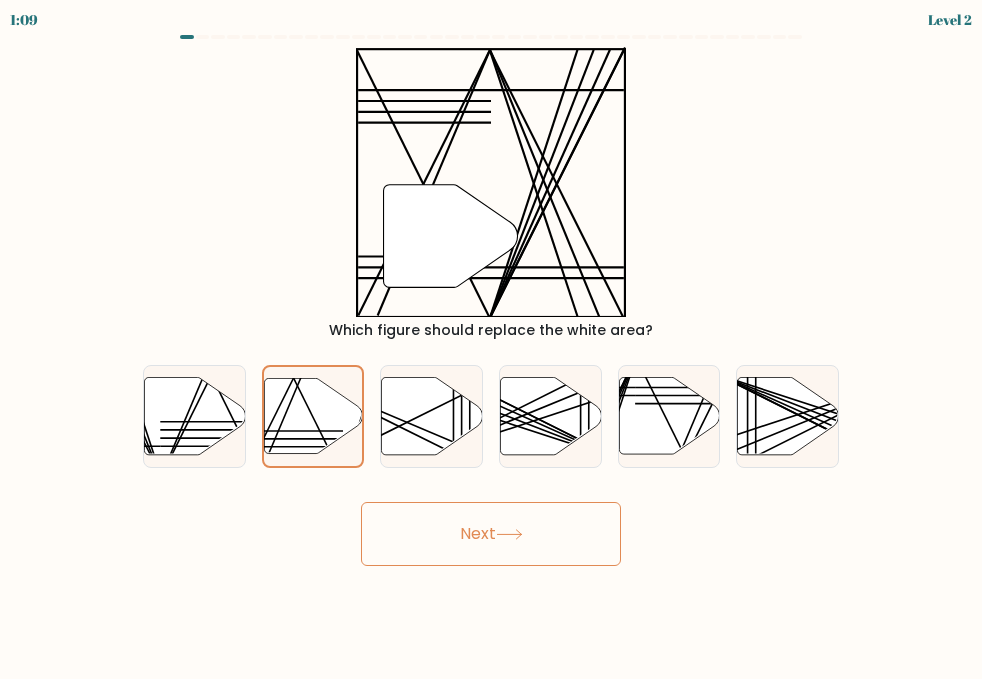 click on "Next" at bounding box center [491, 534] 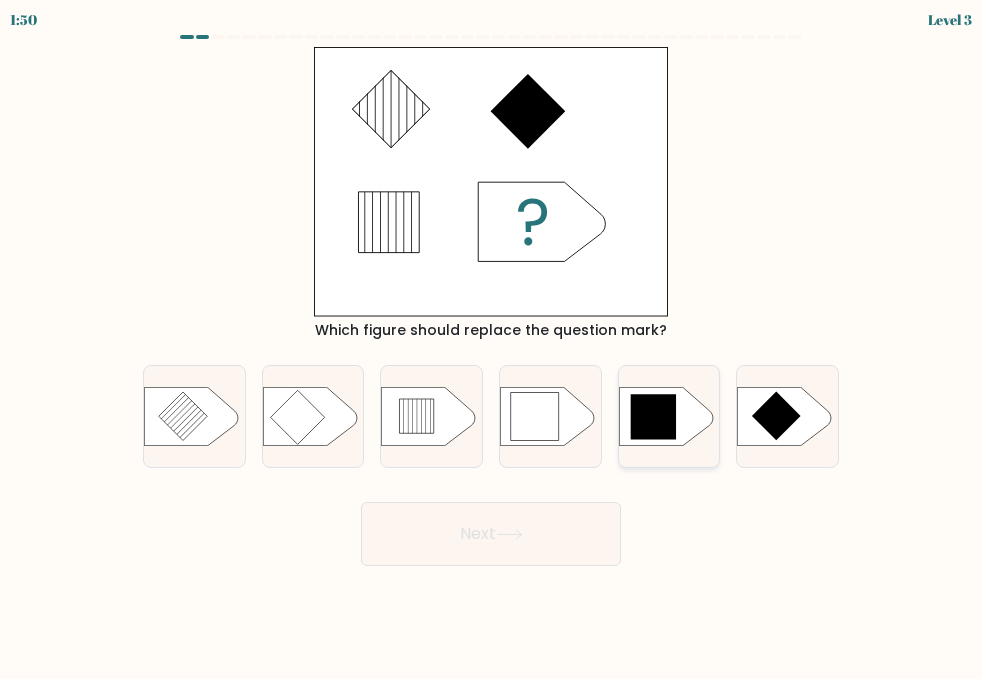 click 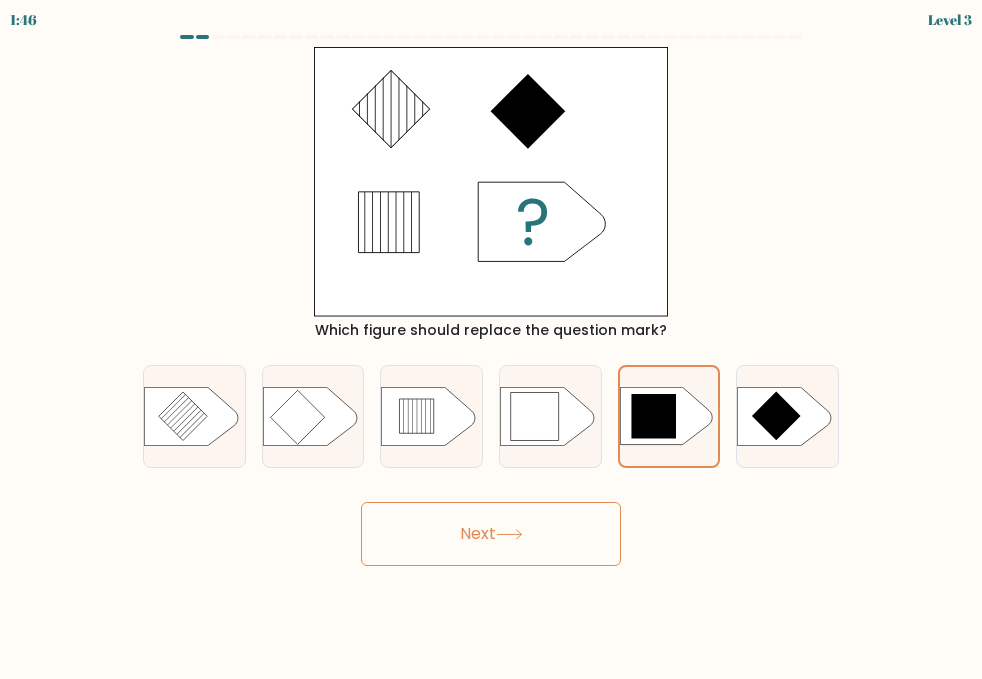 click on "Next" at bounding box center [491, 534] 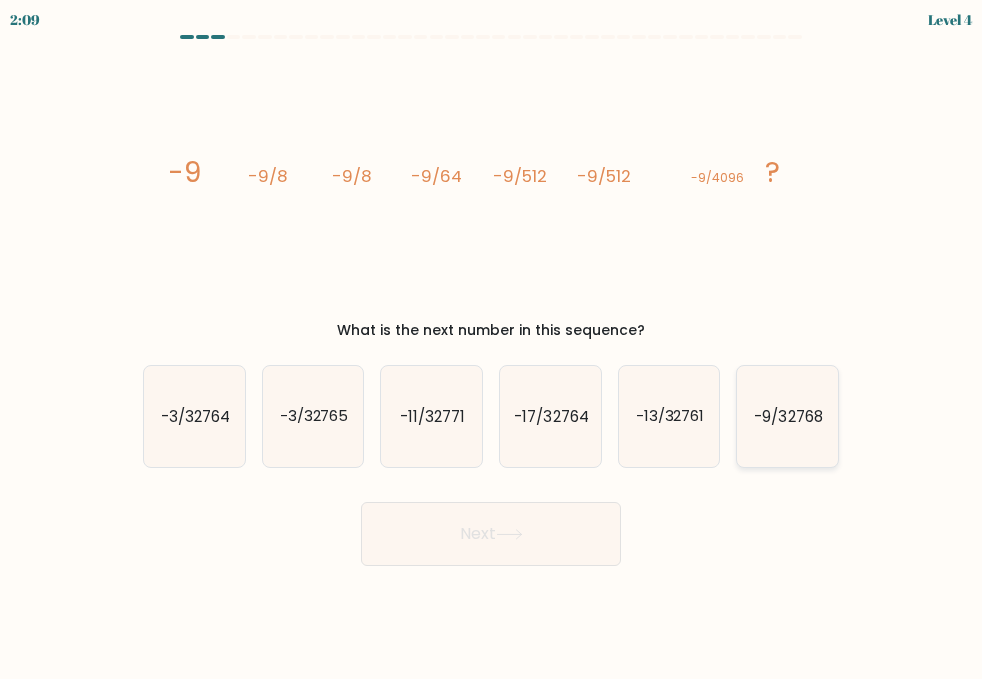 click on "-9/32768" 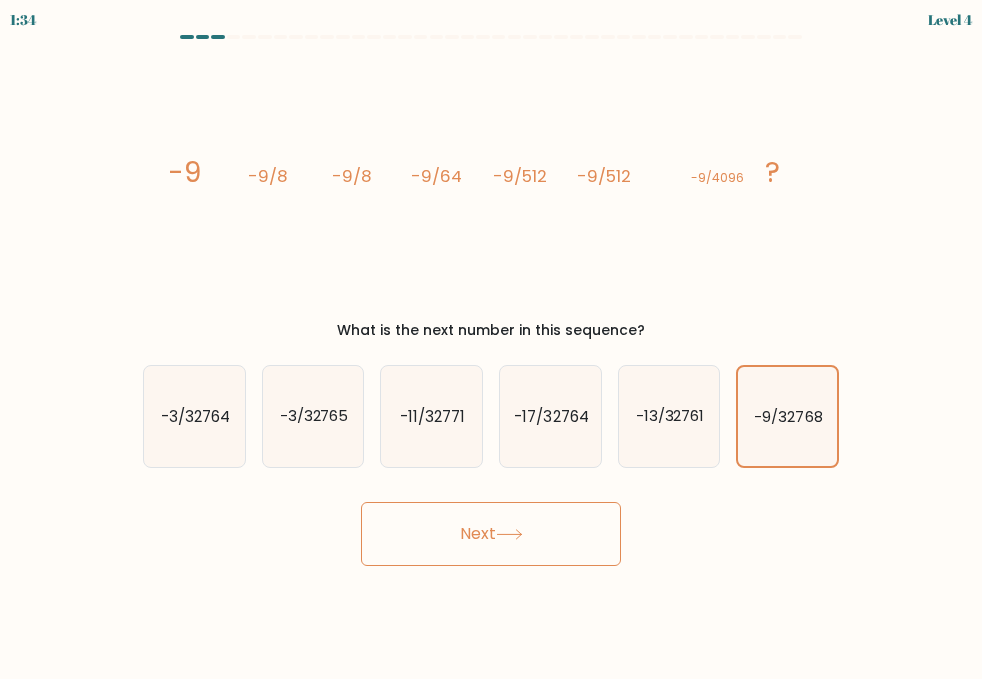 click on "Next" at bounding box center [491, 534] 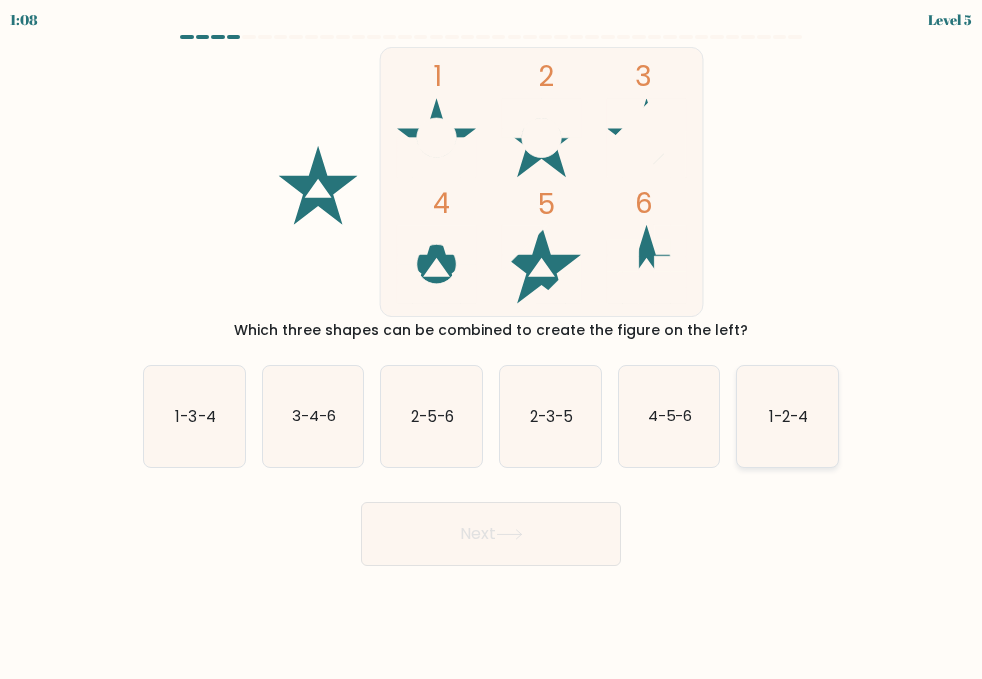 click on "1-2-4" 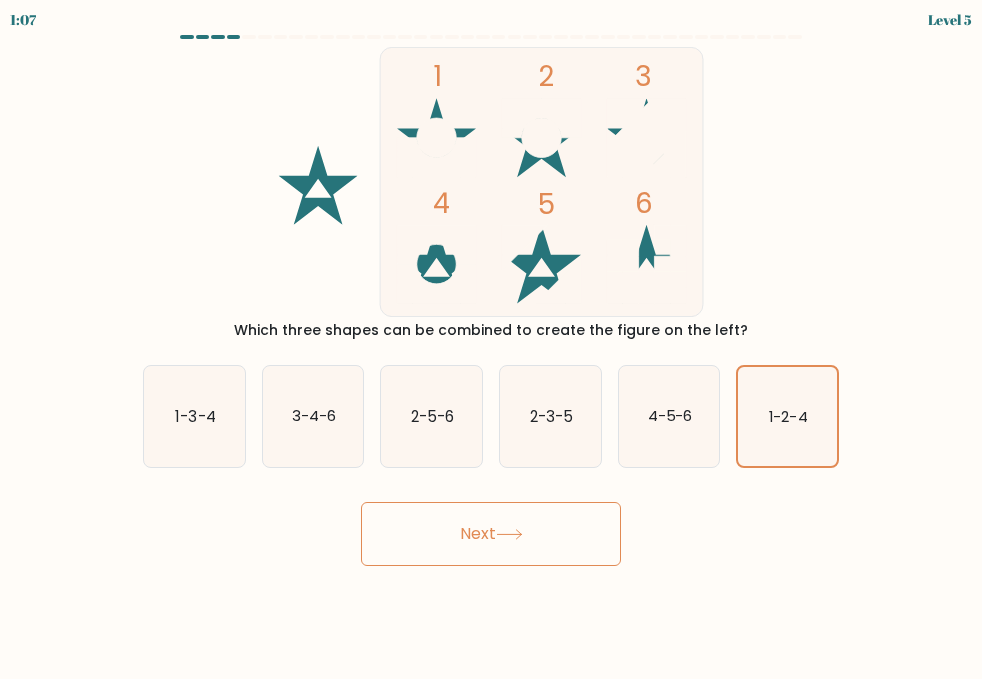 click on "Next" at bounding box center (491, 534) 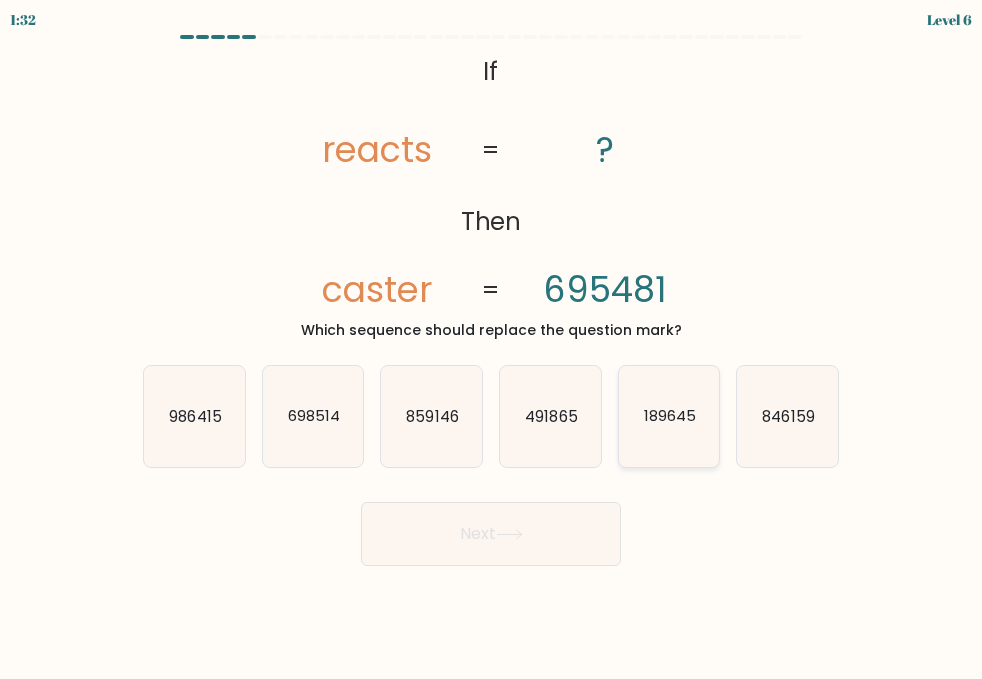 click on "189645" 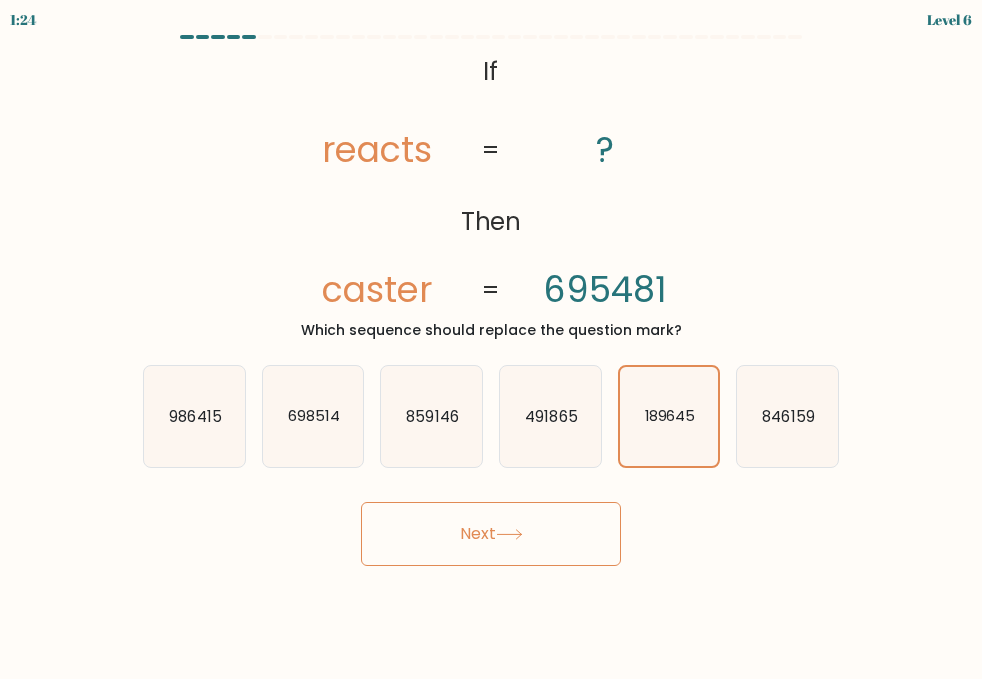 click on "Next" at bounding box center [491, 534] 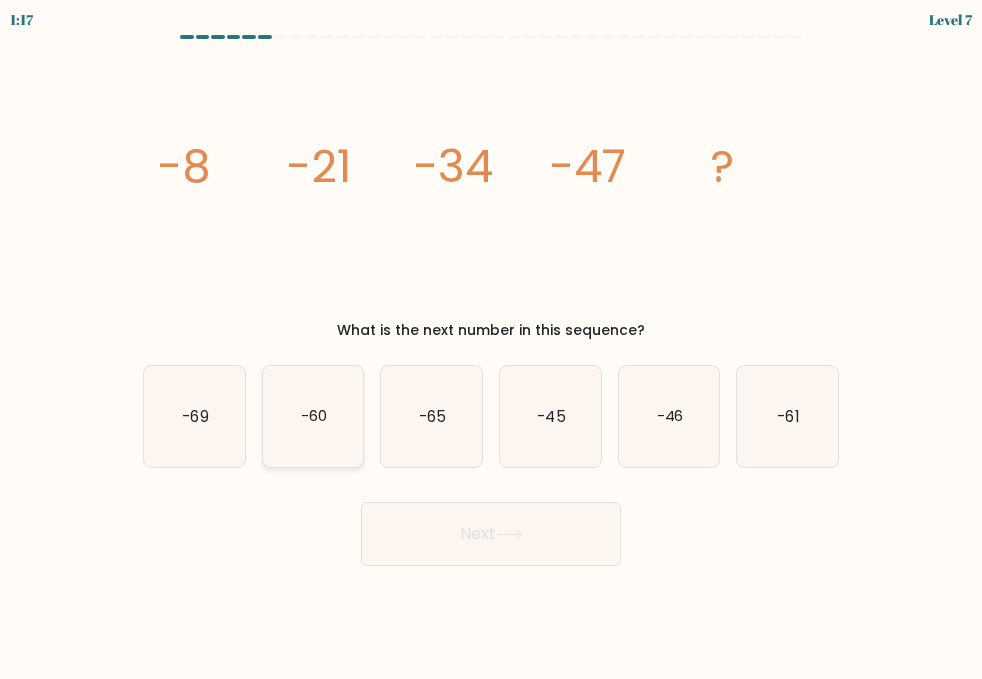 click on "-60" 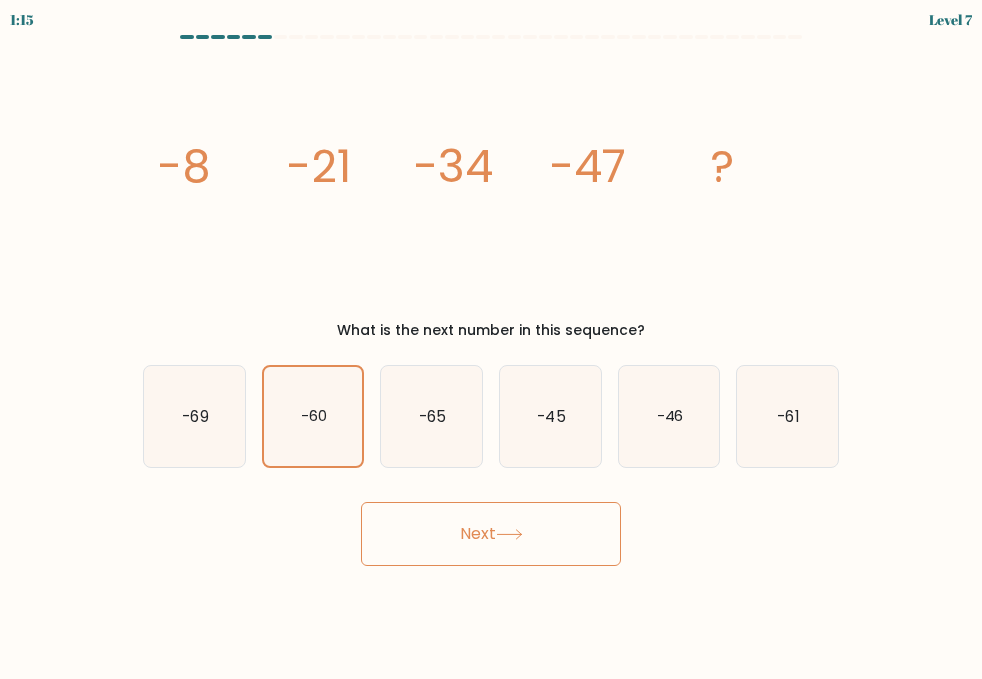 click on "Next" at bounding box center [491, 534] 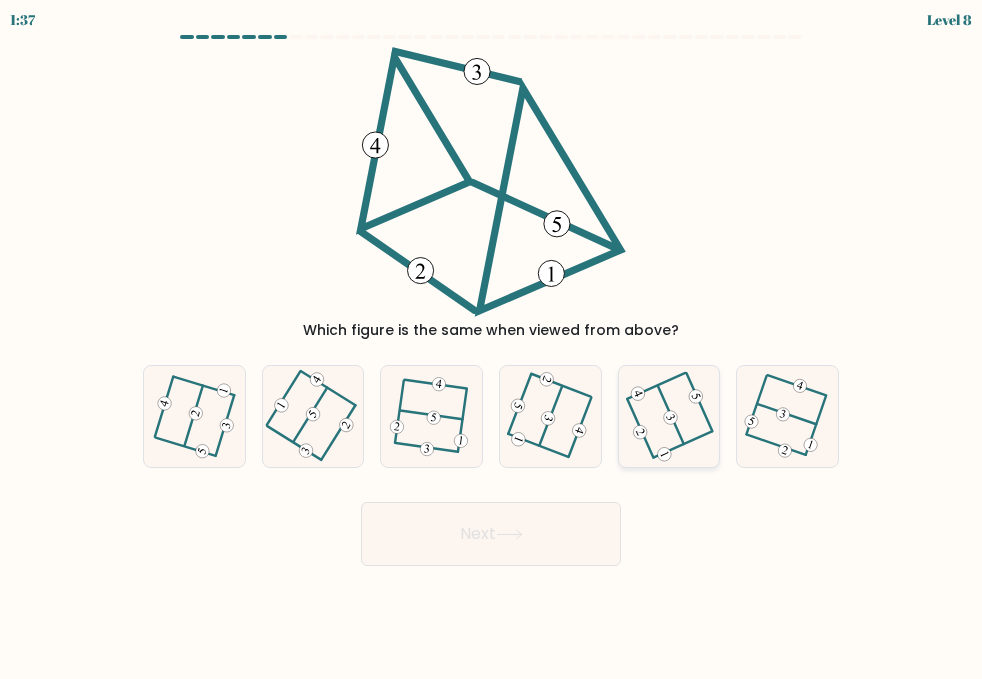 click 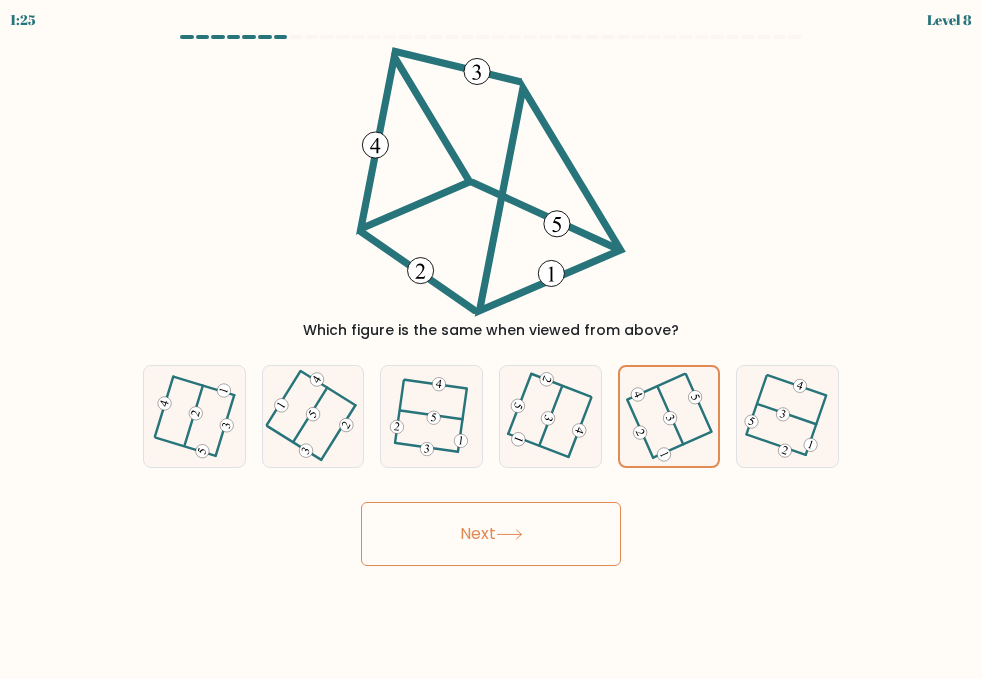 click on "Next" at bounding box center (491, 534) 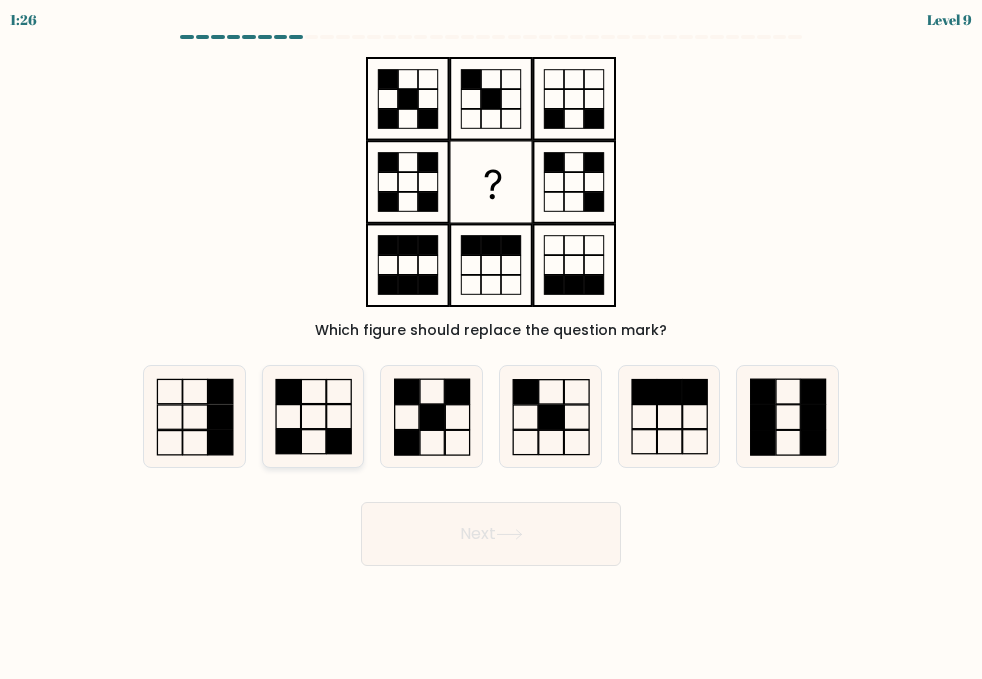click 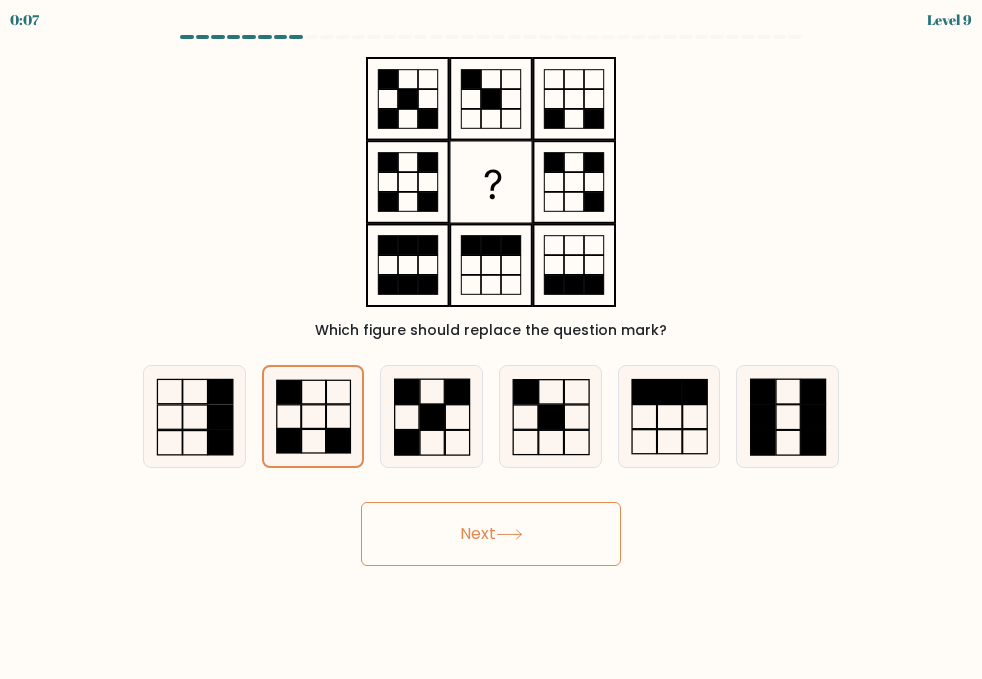 click on "Next" at bounding box center [491, 534] 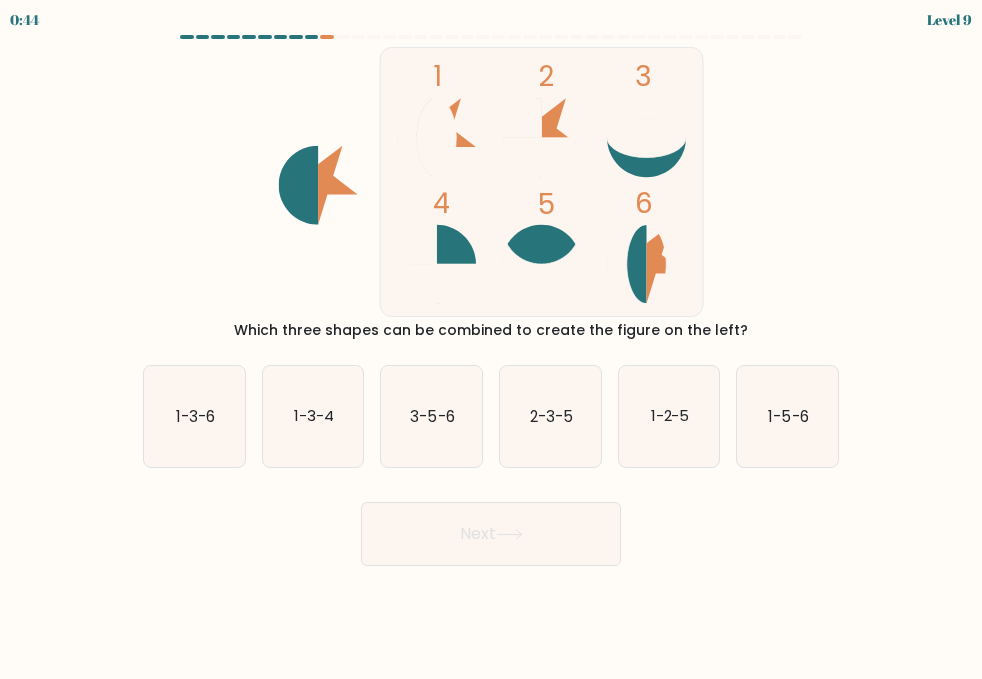 scroll, scrollTop: 0, scrollLeft: 0, axis: both 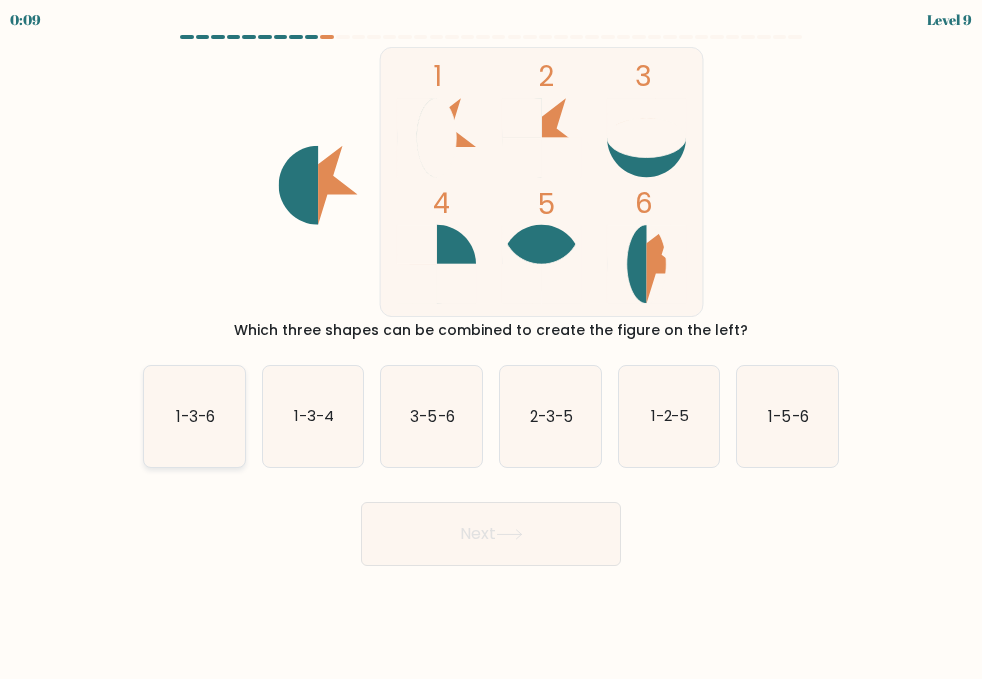 click on "1-3-6" 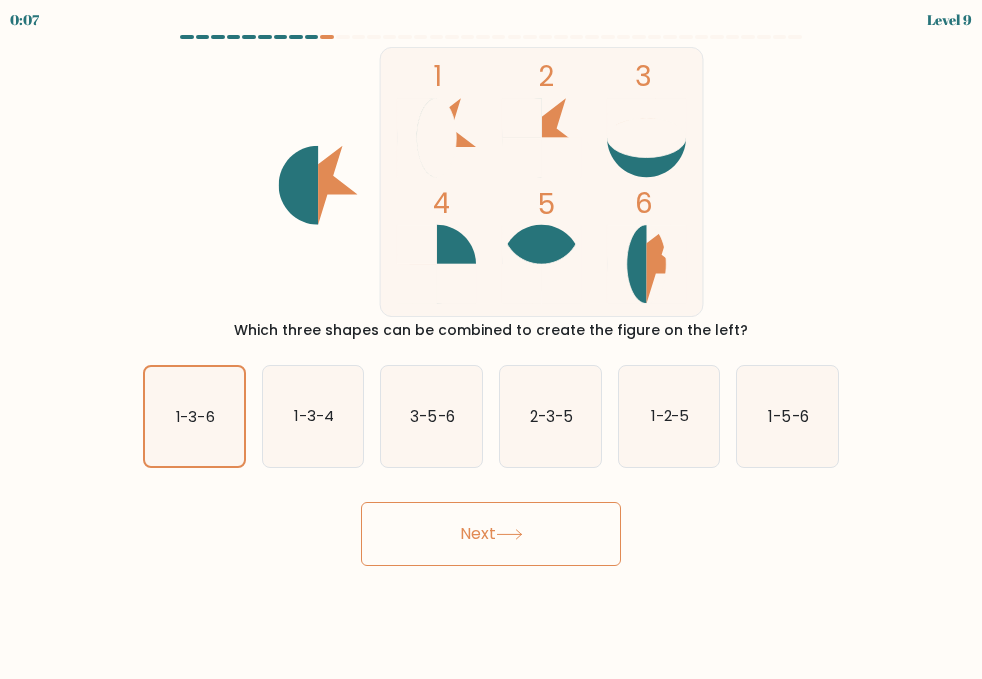 click on "Next" at bounding box center [491, 534] 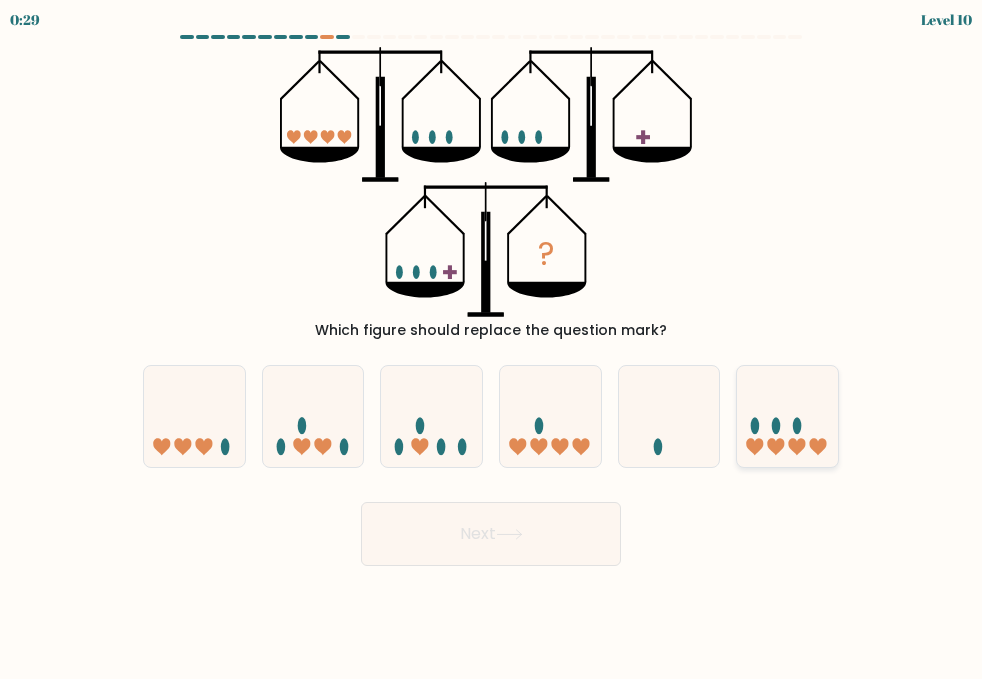 click 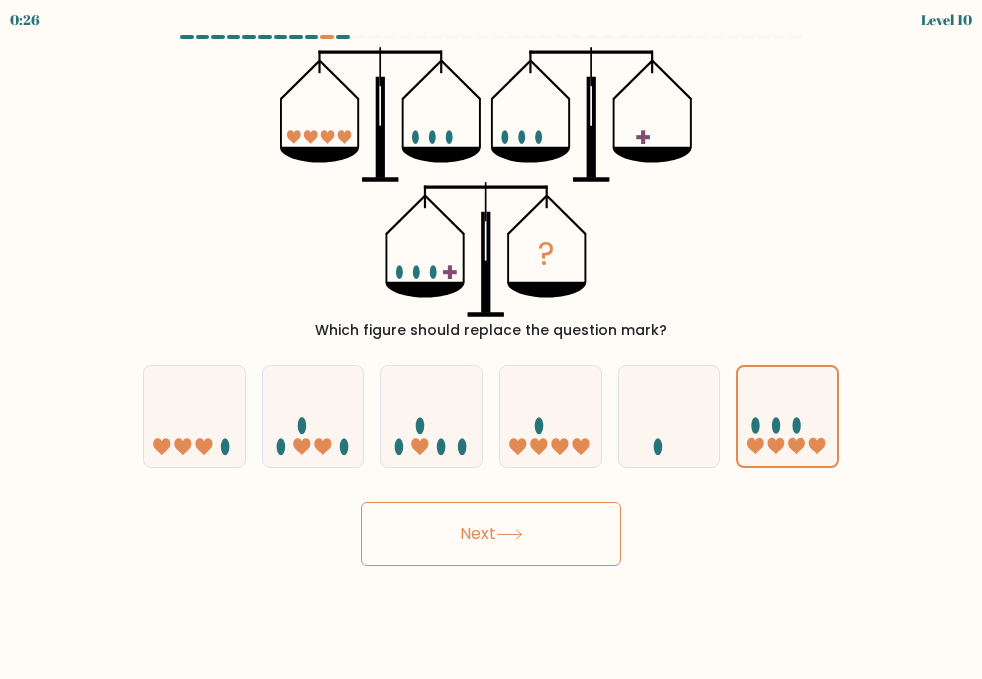 click on "Next" at bounding box center [491, 534] 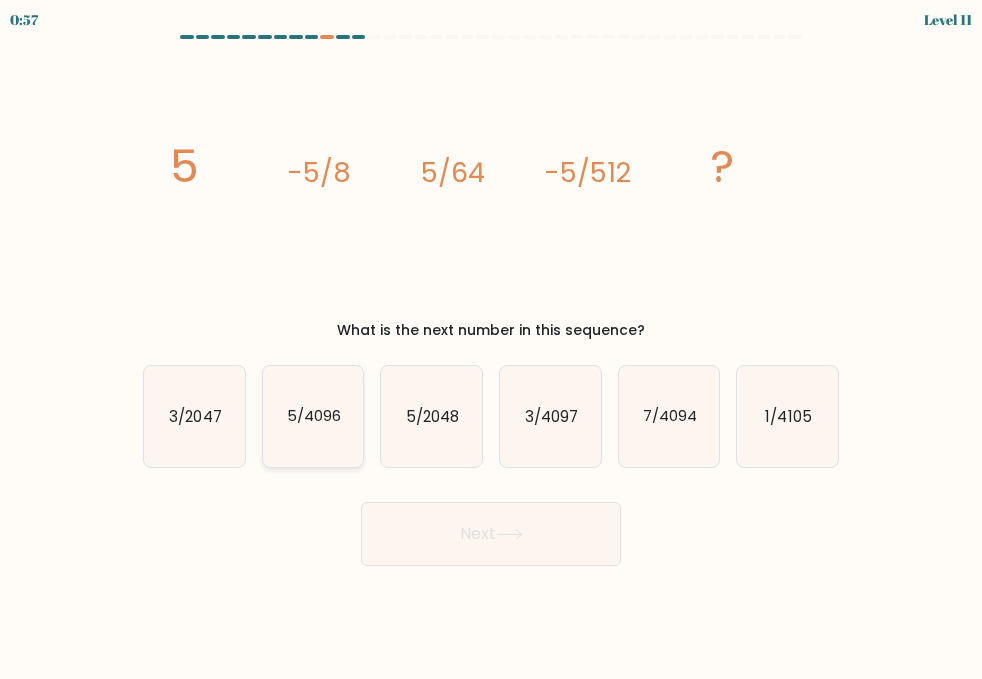 click on "5/4096" 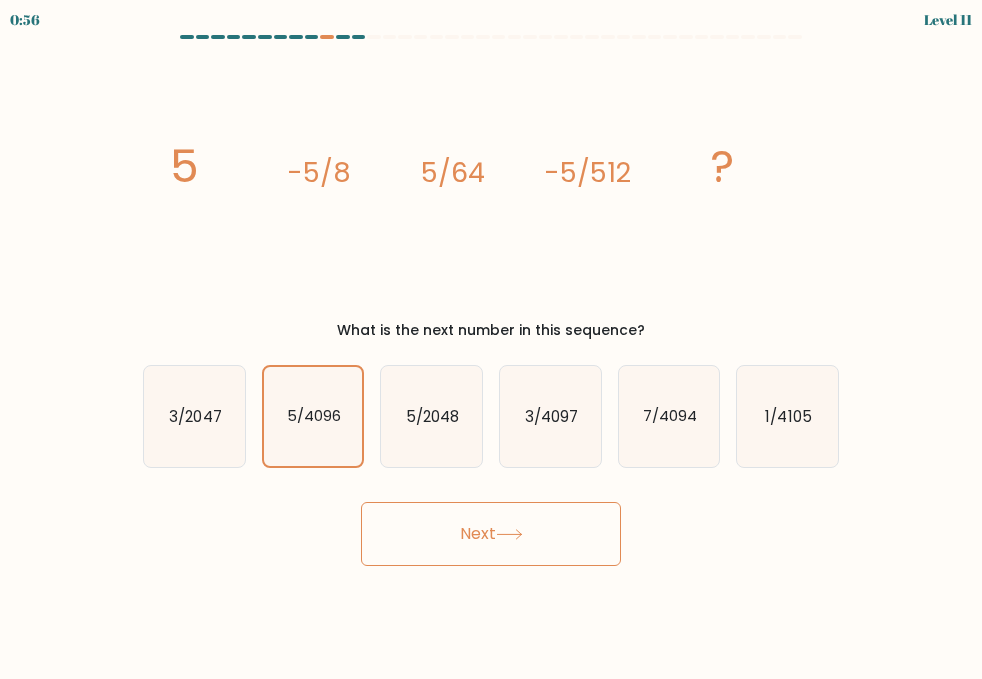 click on "Next" at bounding box center (491, 534) 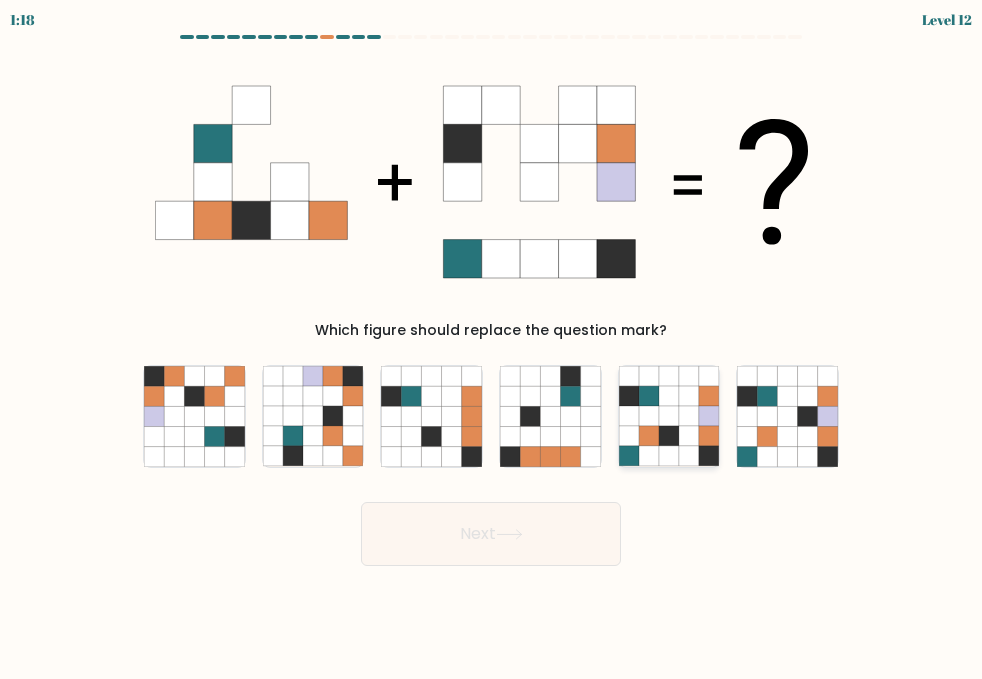 click 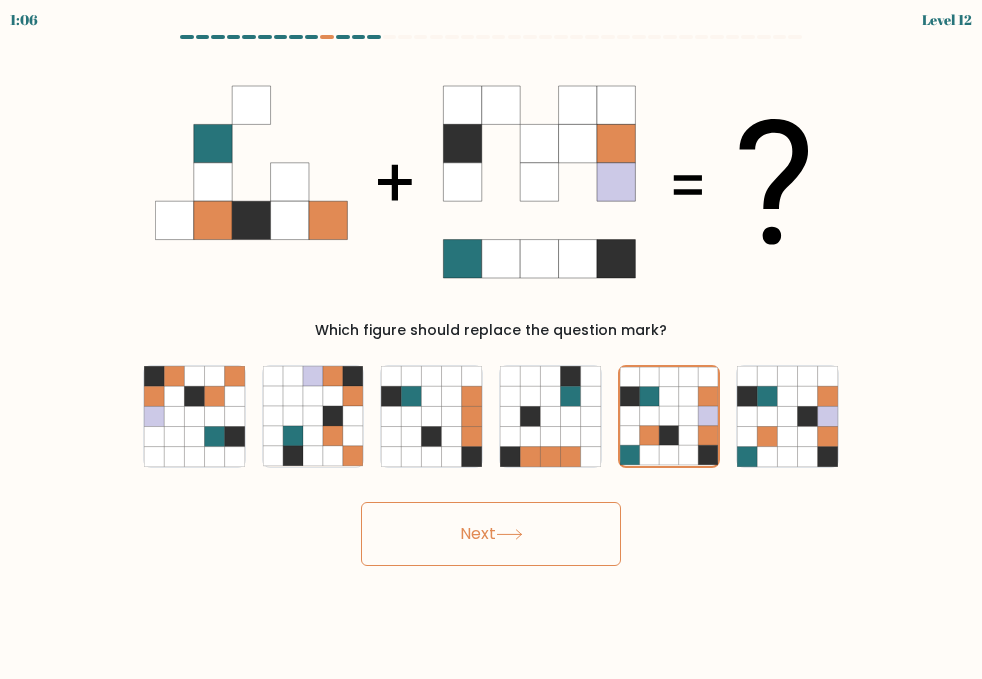 click on "Next" at bounding box center (491, 534) 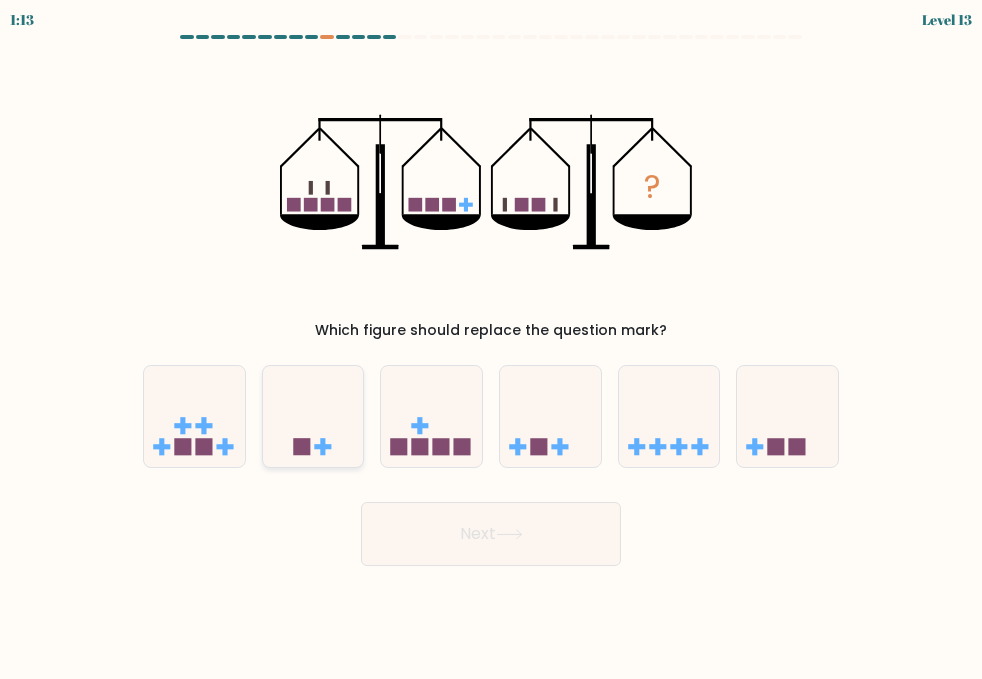 click 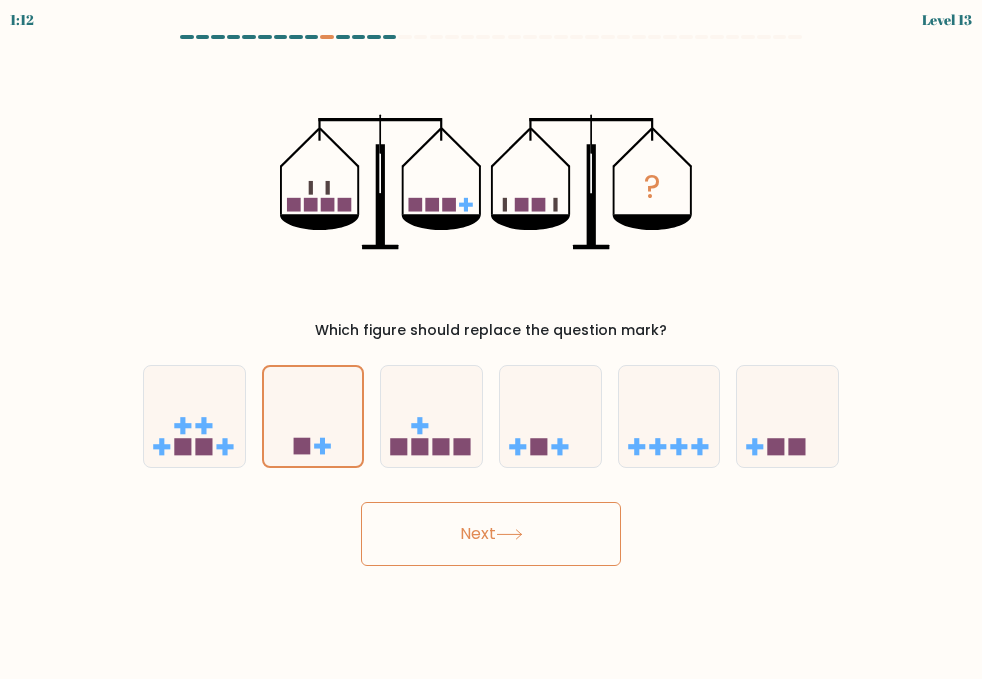 click on "Next" at bounding box center [491, 534] 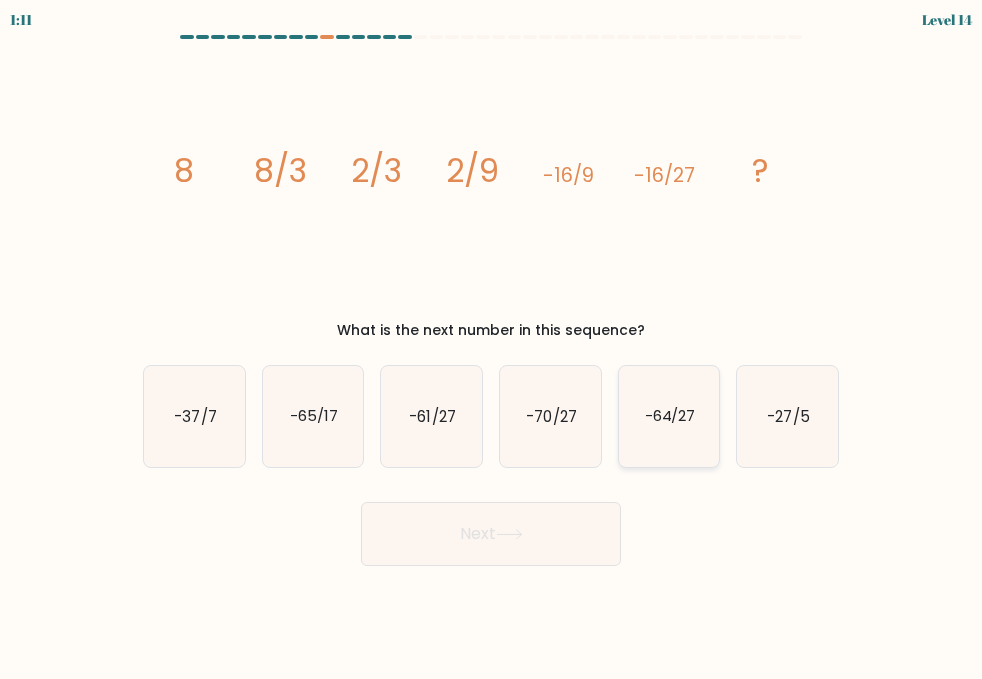 click on "-64/27" 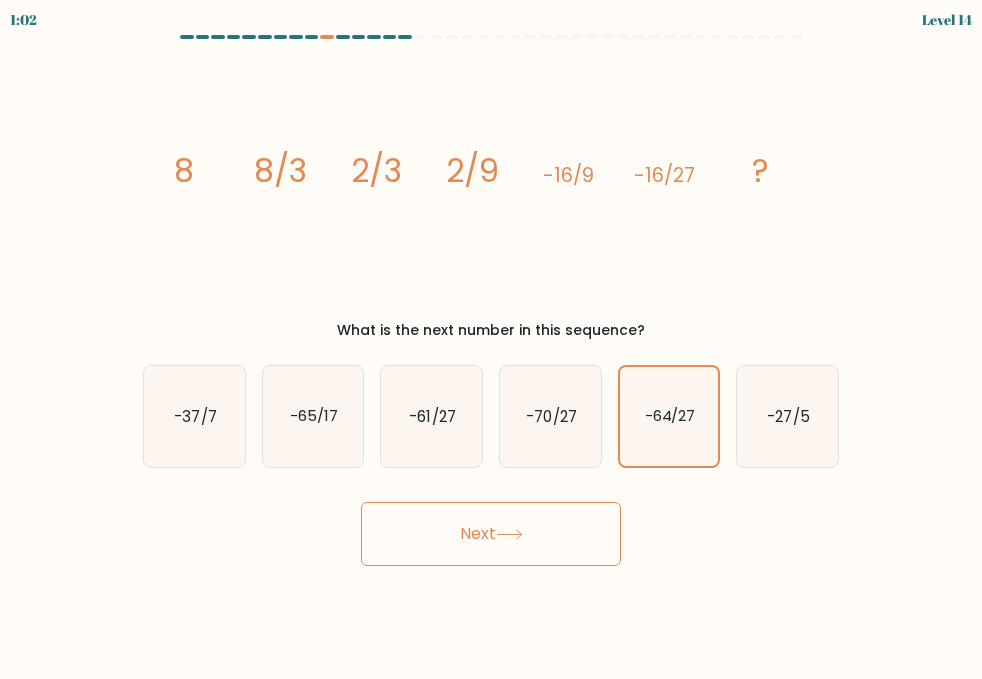 click on "Next" at bounding box center [491, 534] 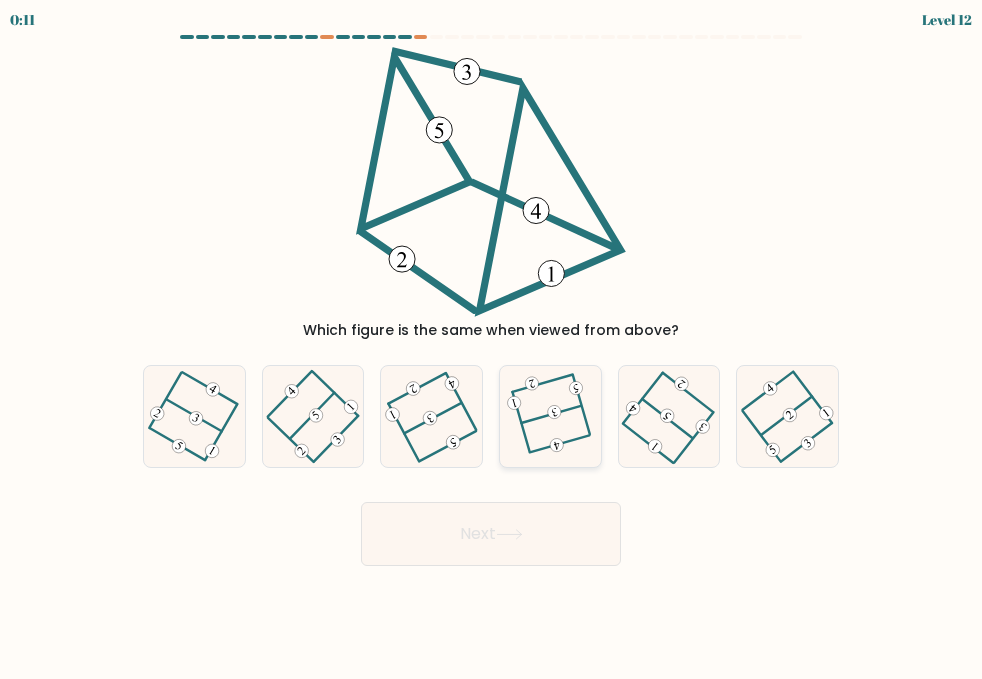 click 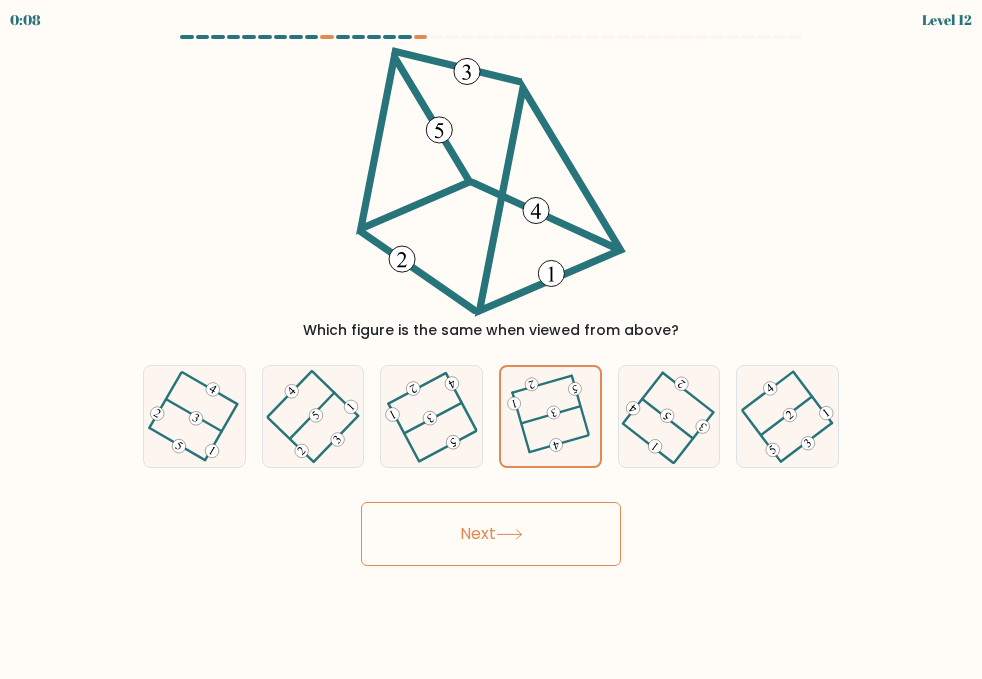 click on "Next" at bounding box center (491, 534) 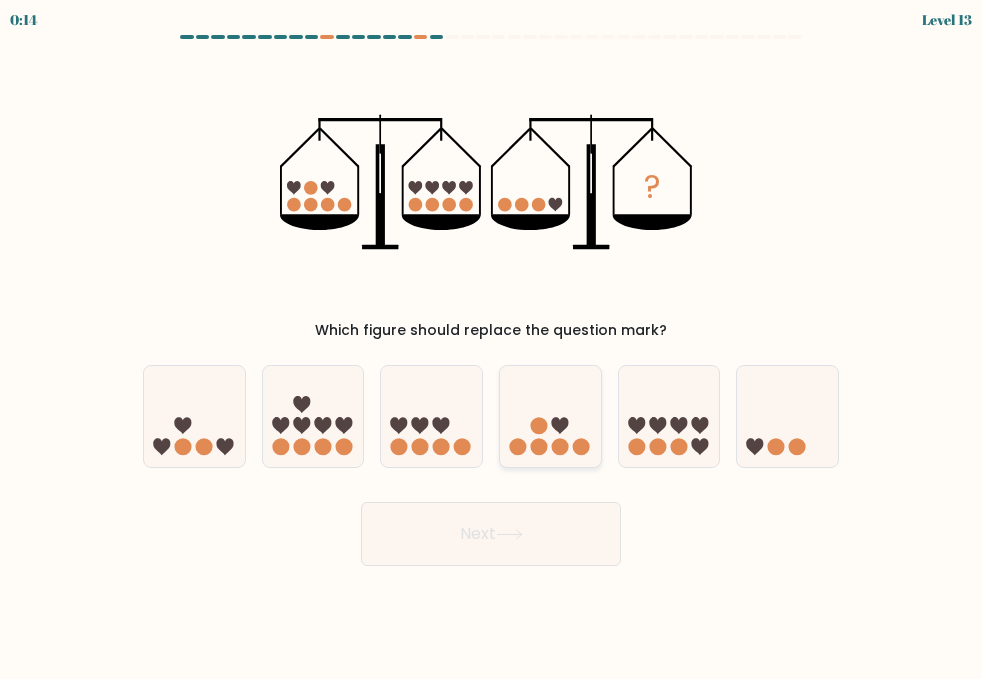 click 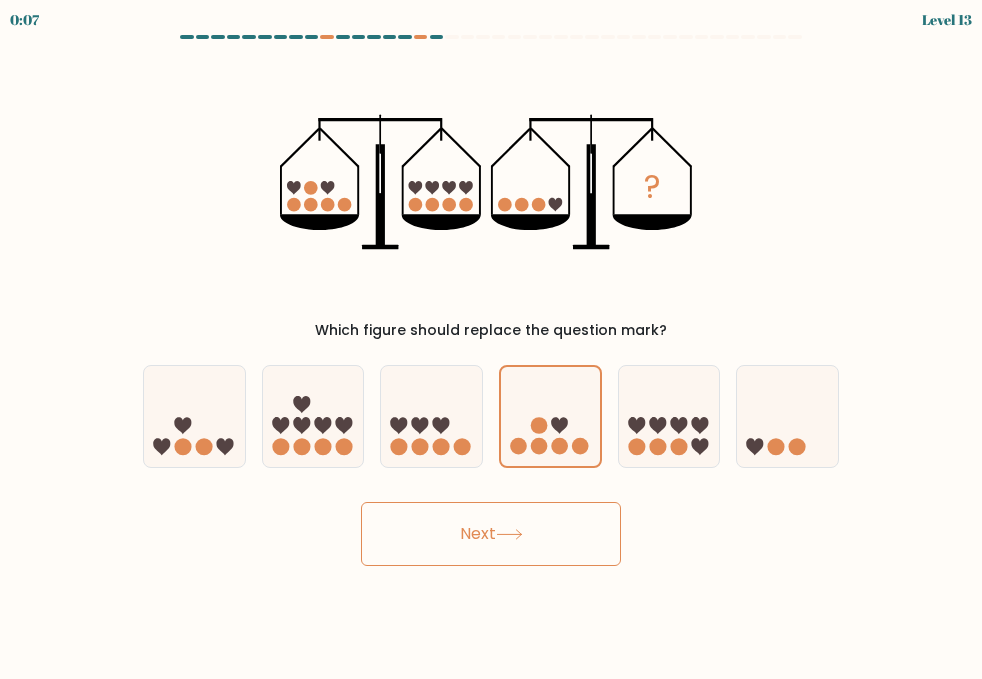 click on "Next" at bounding box center (491, 534) 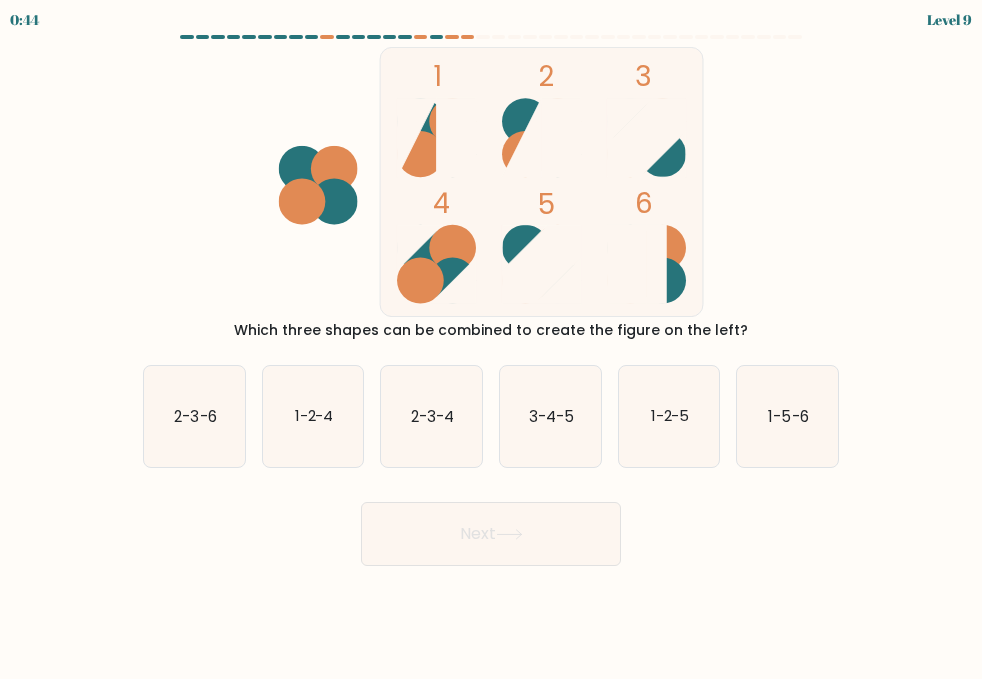 scroll, scrollTop: 0, scrollLeft: 0, axis: both 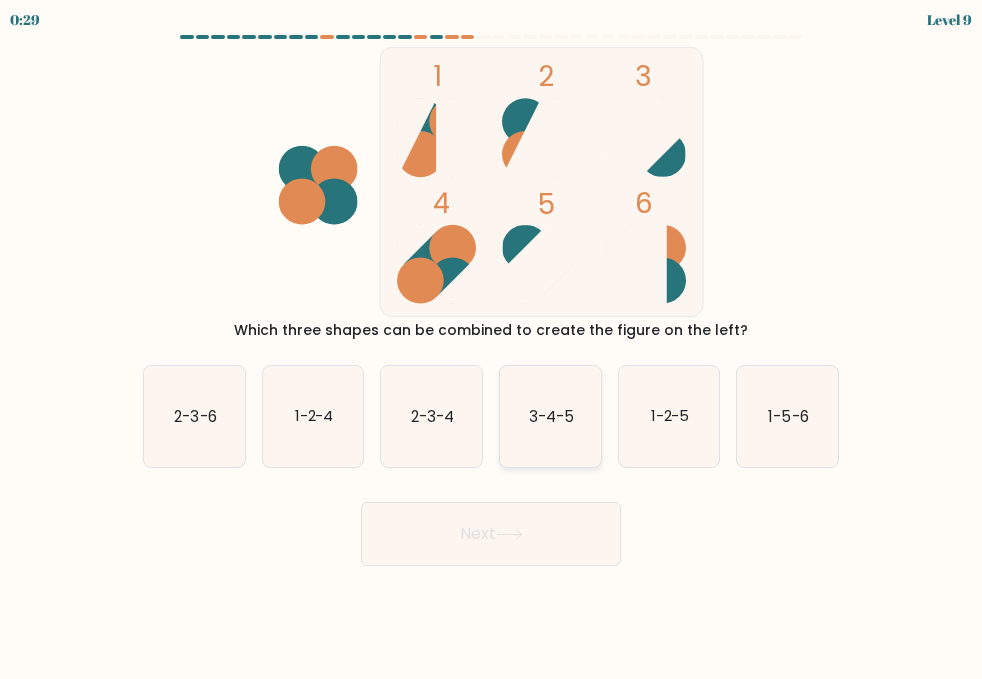 click on "3-4-5" 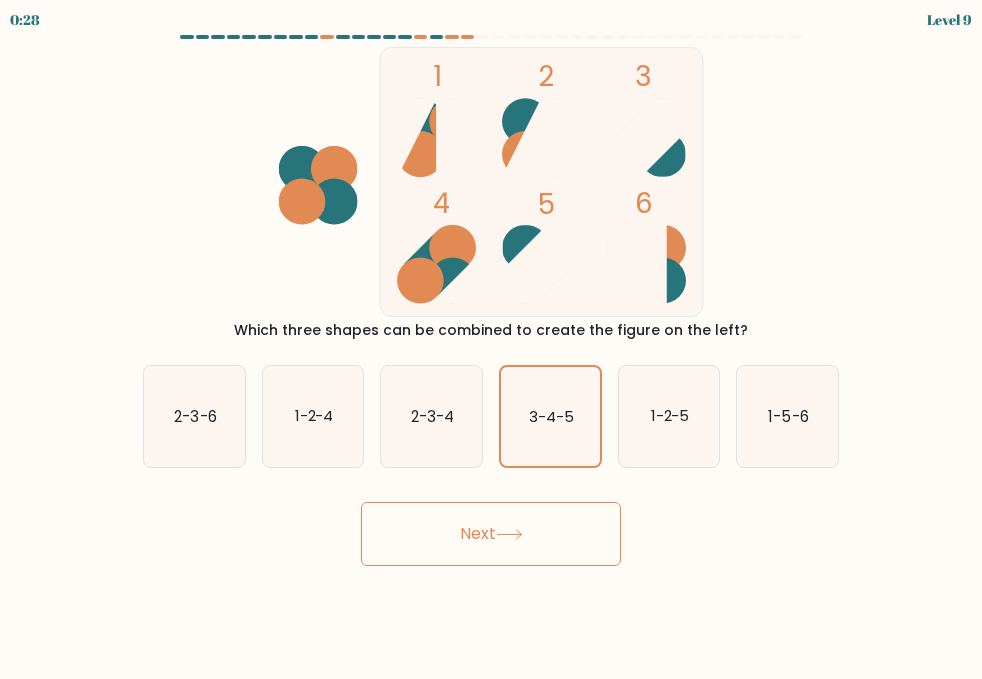 click on "Next" at bounding box center (491, 534) 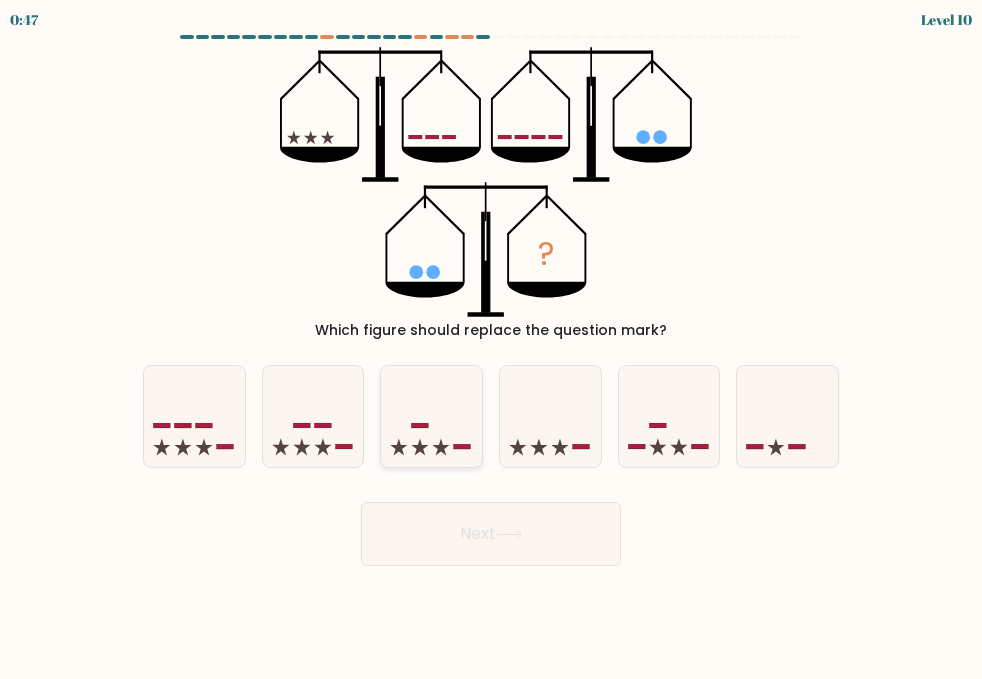 click 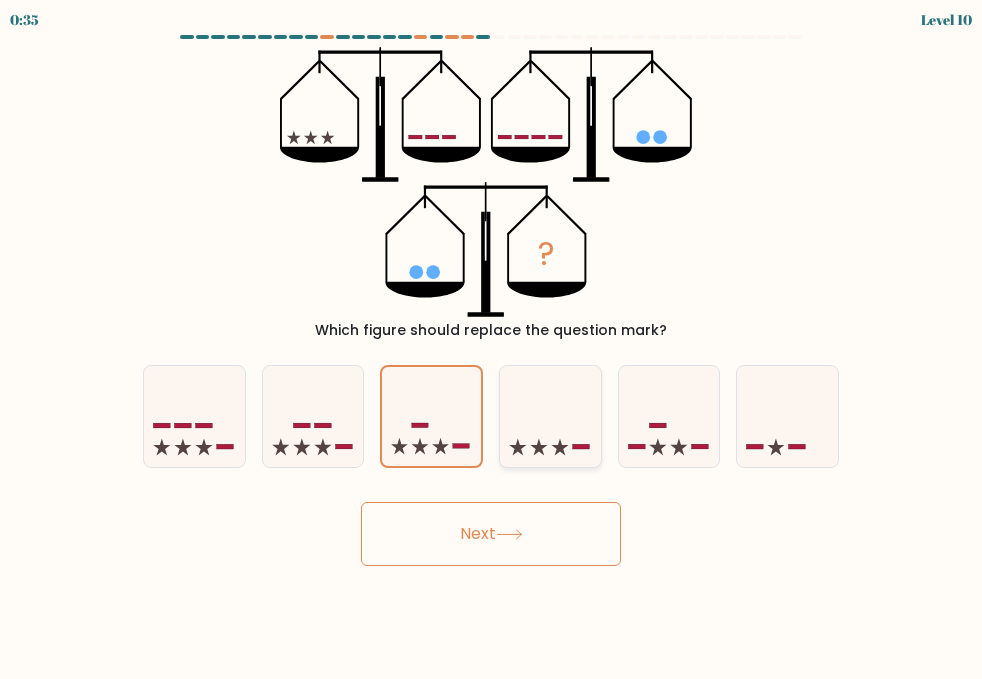 click 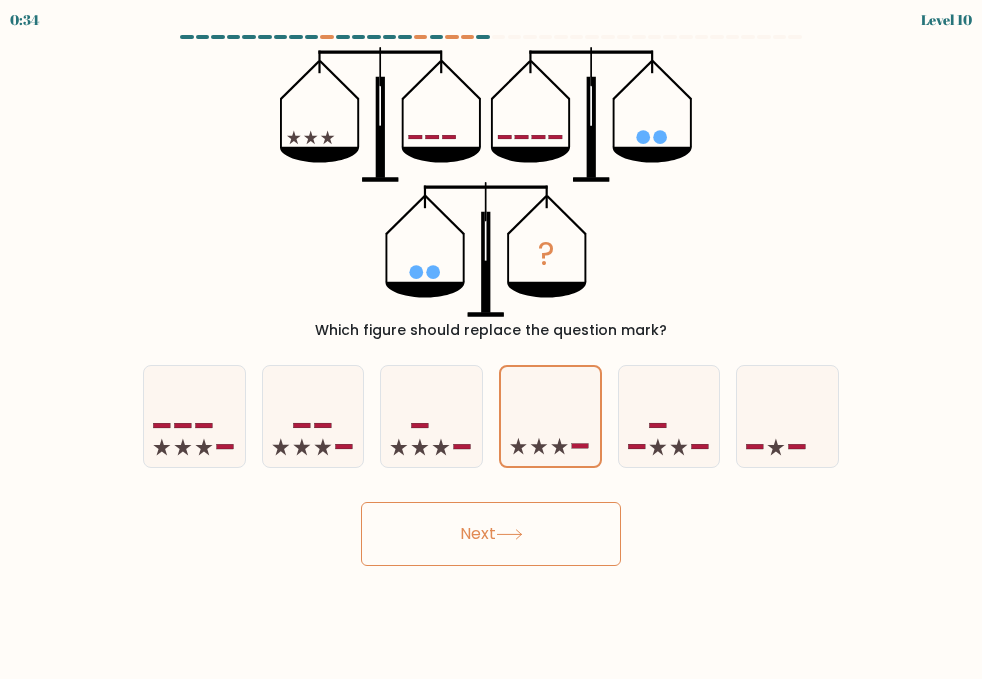 click on "Next" at bounding box center (491, 534) 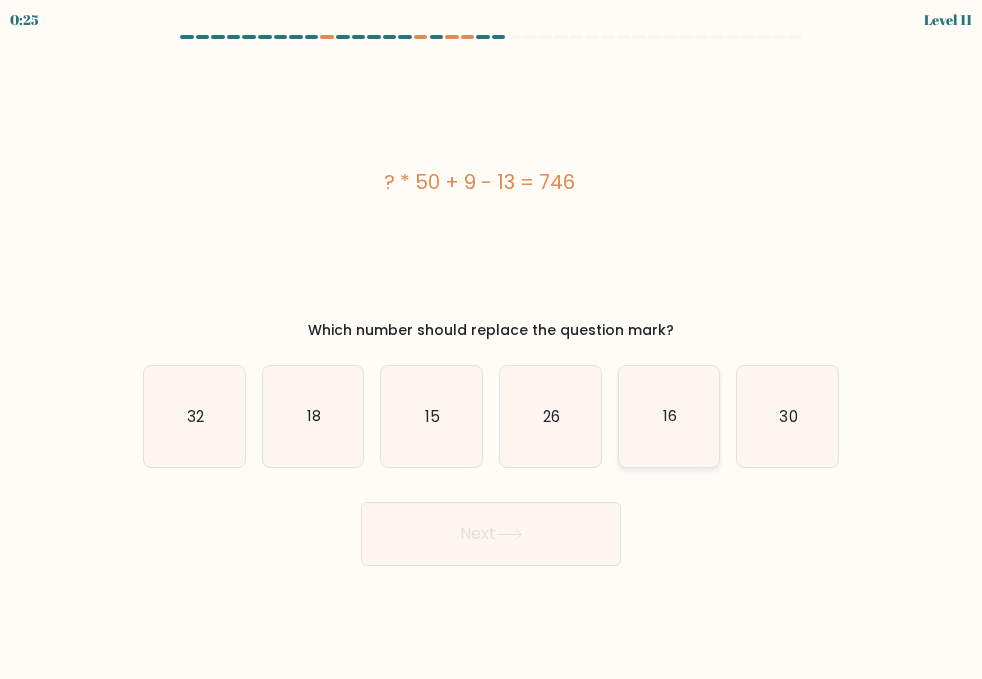 click on "16" 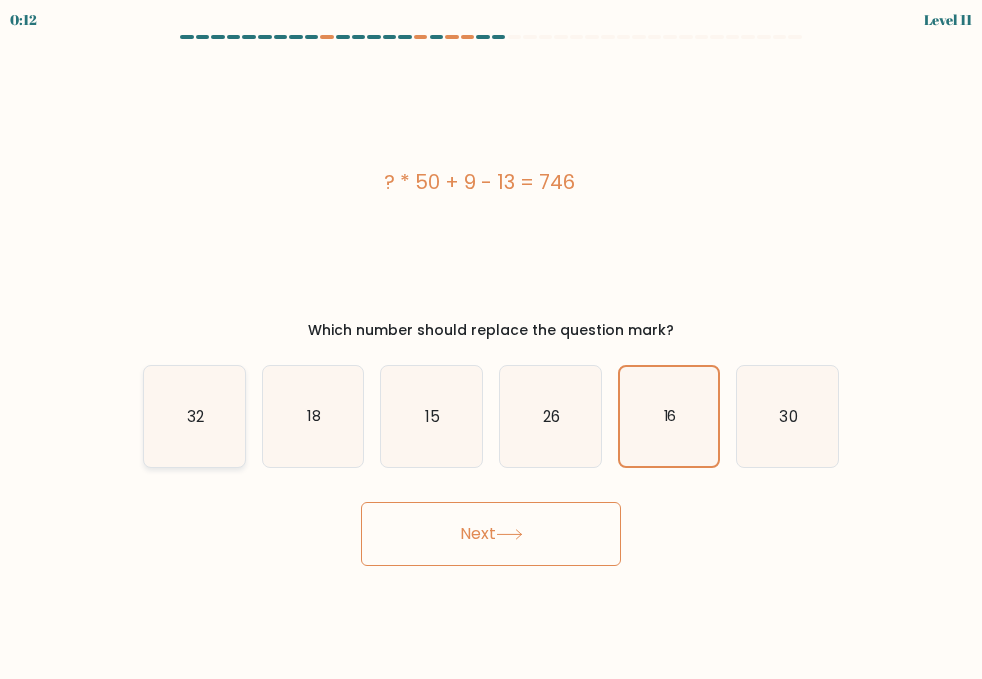 click on "32" 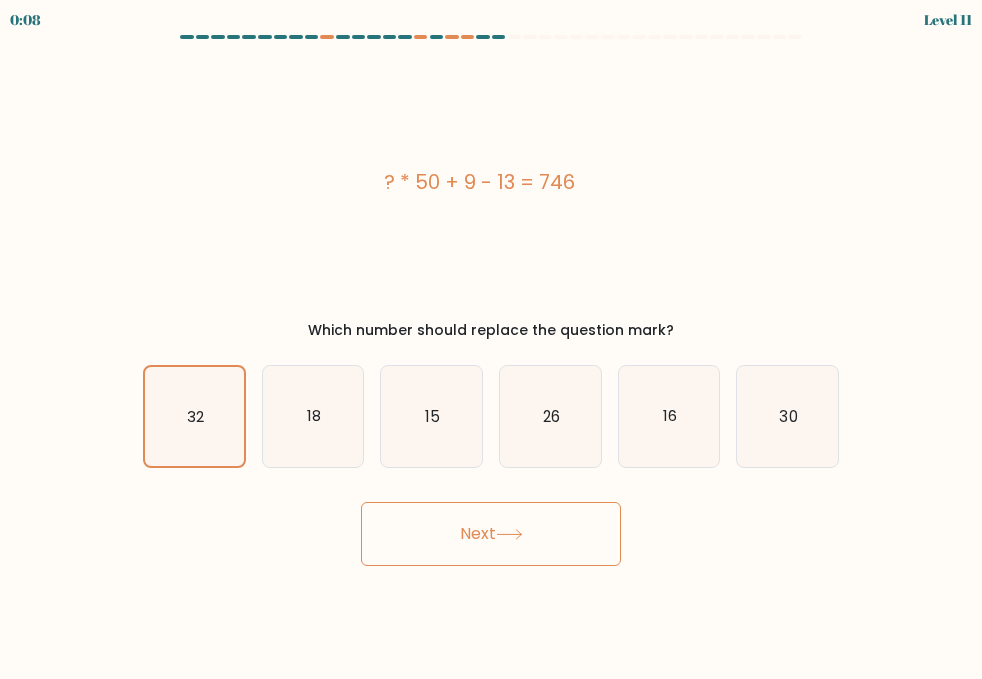 click on "Next" at bounding box center [491, 534] 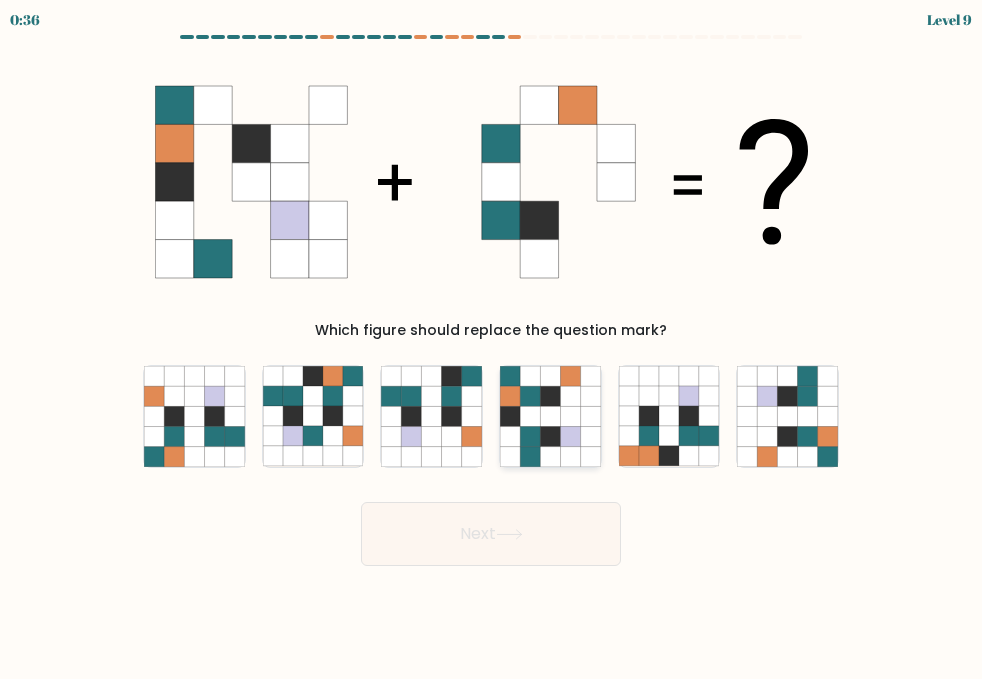 click 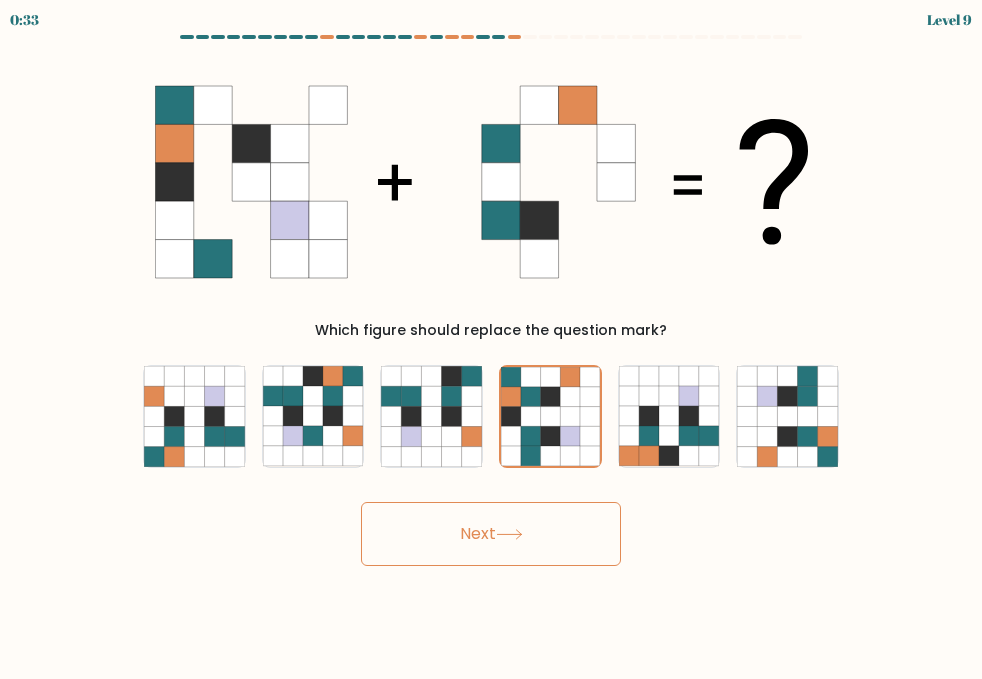 click on "Next" at bounding box center (491, 534) 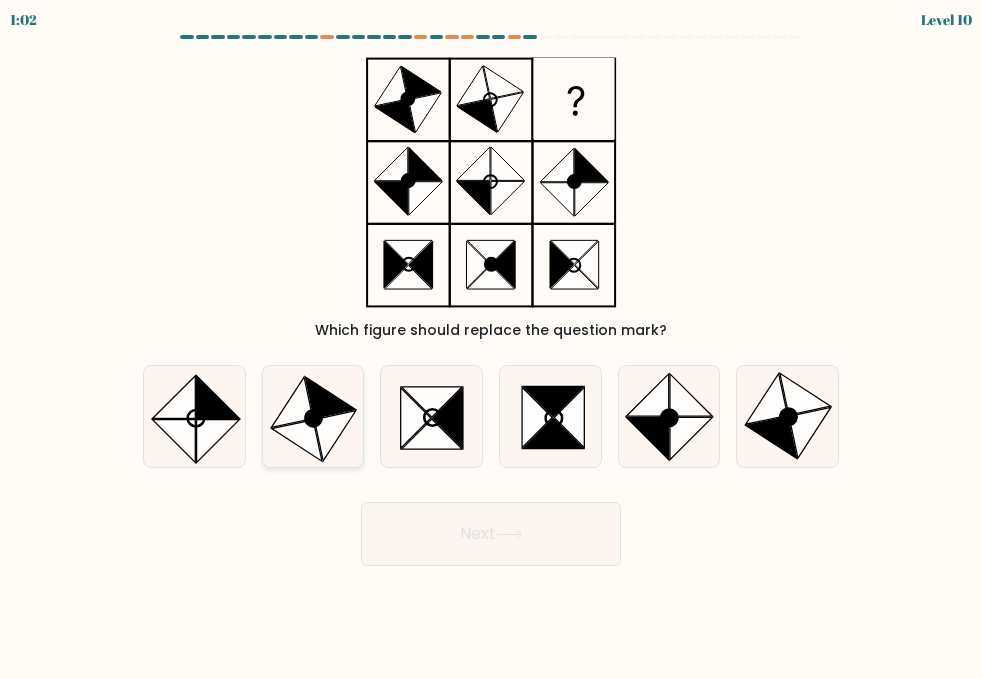 click 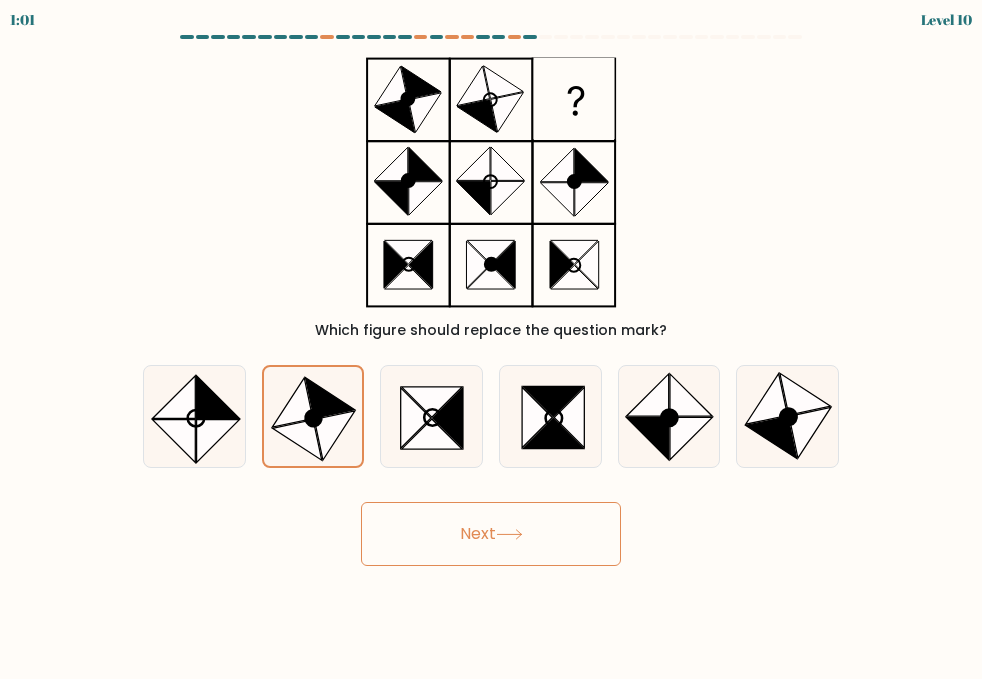 click on "Next" at bounding box center [491, 534] 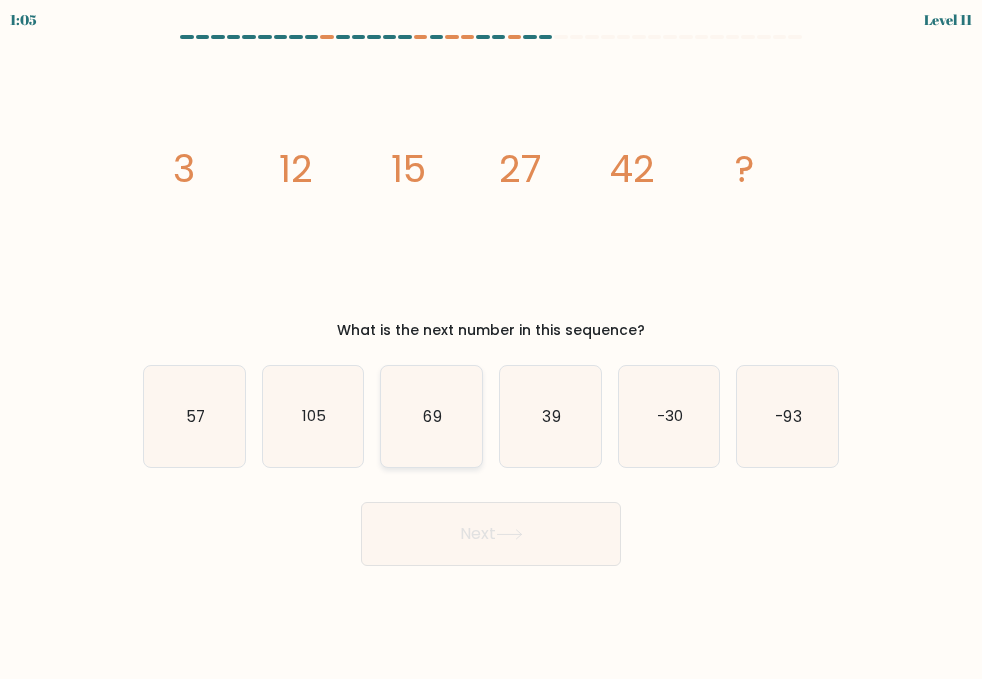 click on "69" 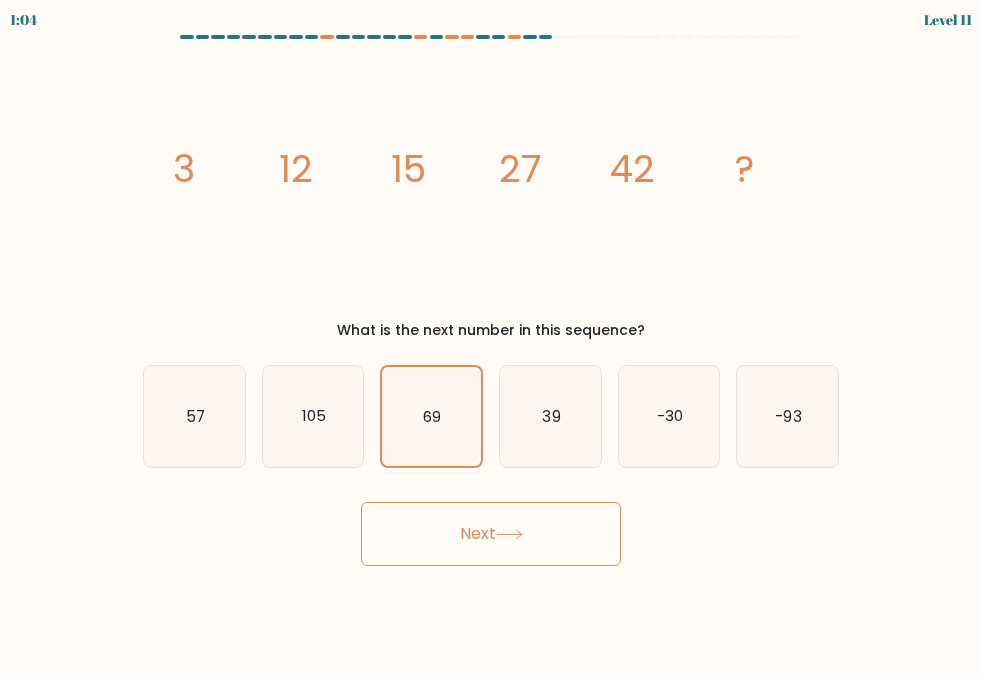 click on "Next" at bounding box center [491, 534] 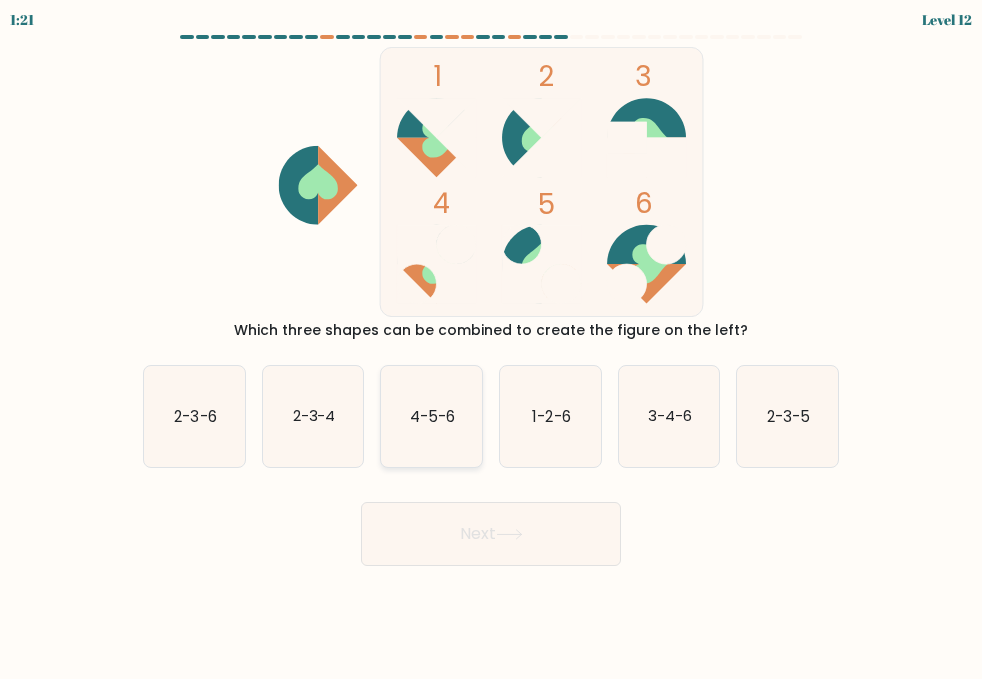 click on "4-5-6" 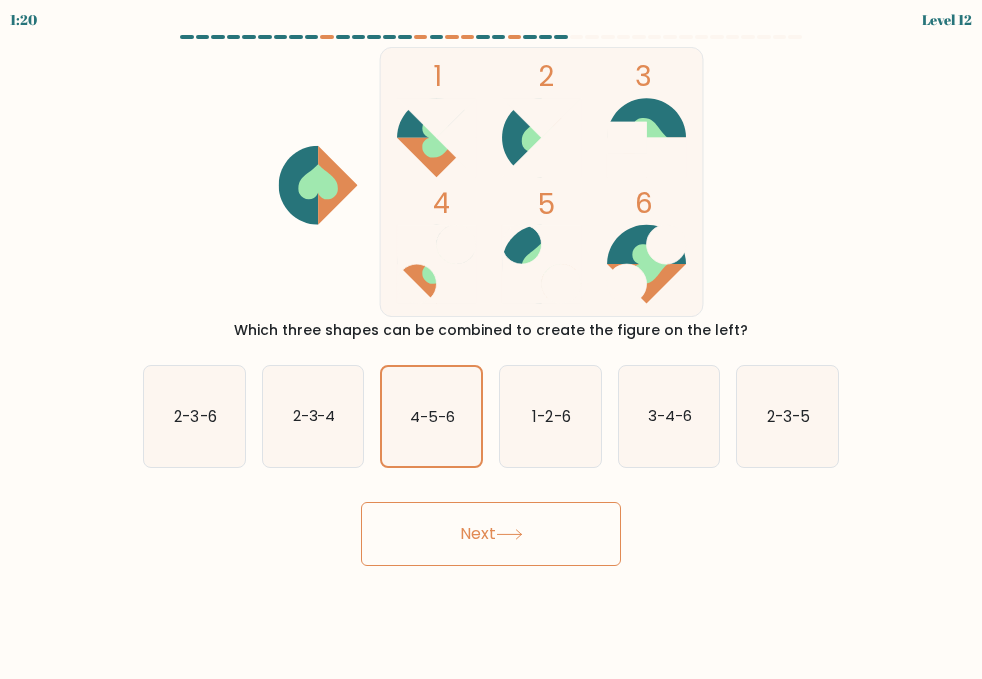 click on "Next" at bounding box center [491, 534] 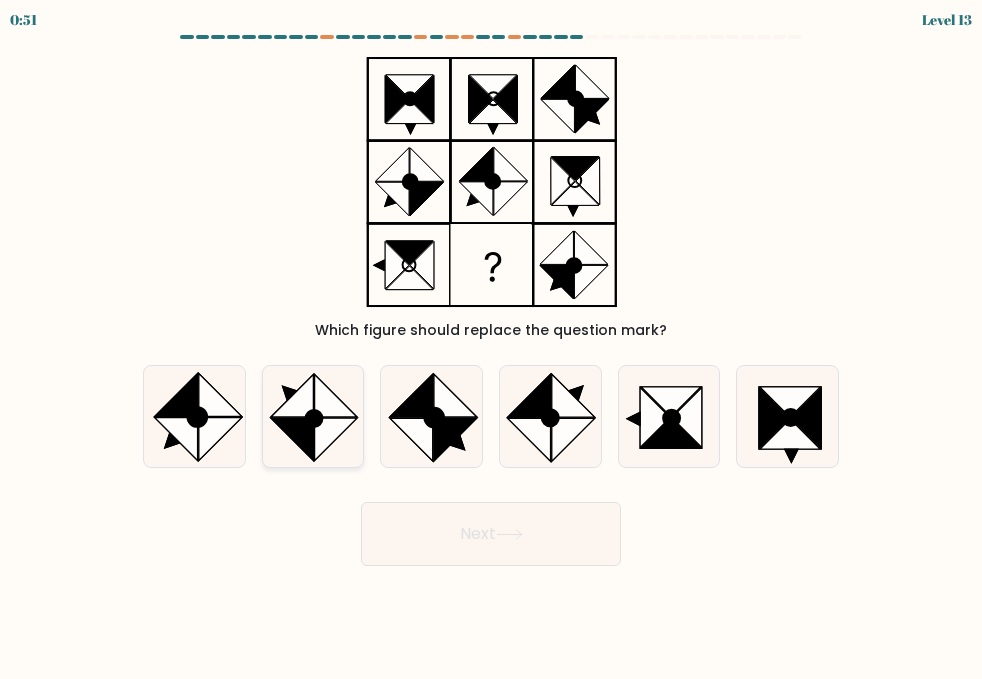 click 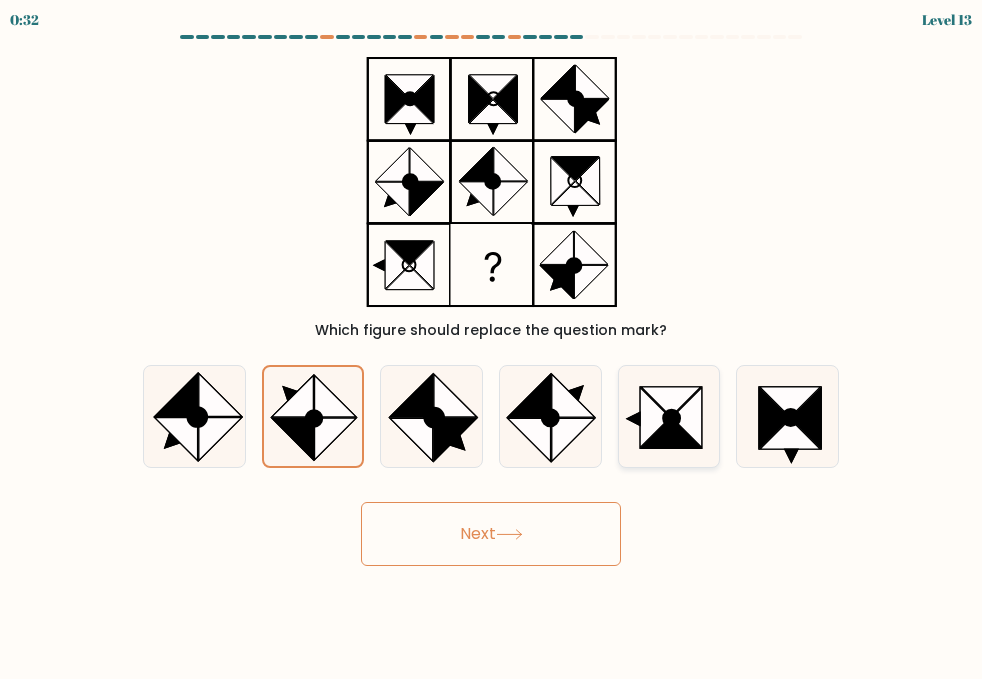 click 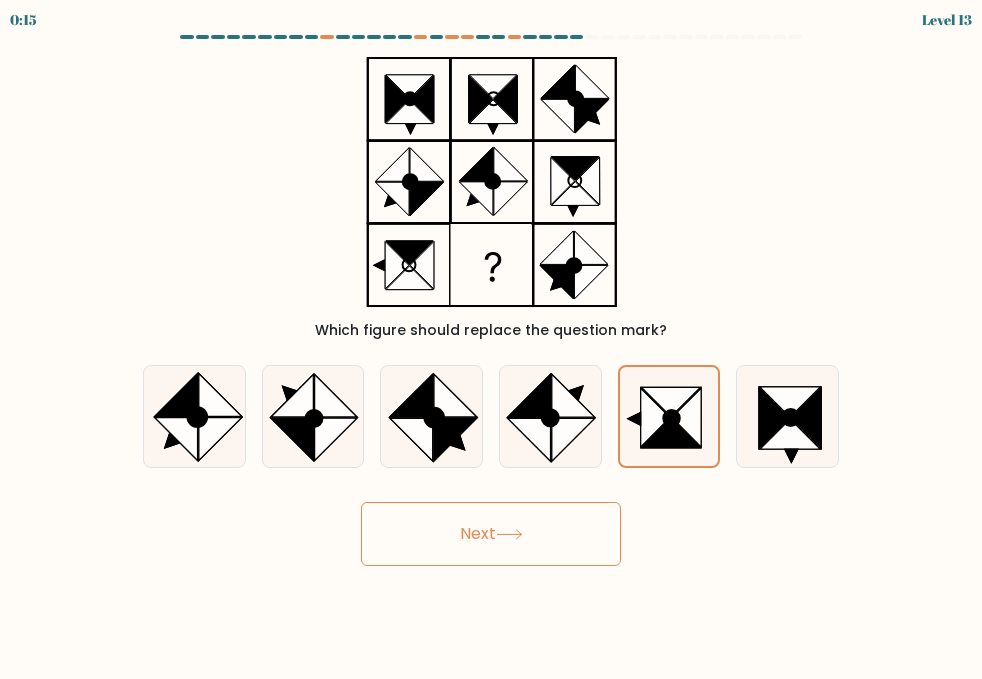 click on "Next" at bounding box center [491, 534] 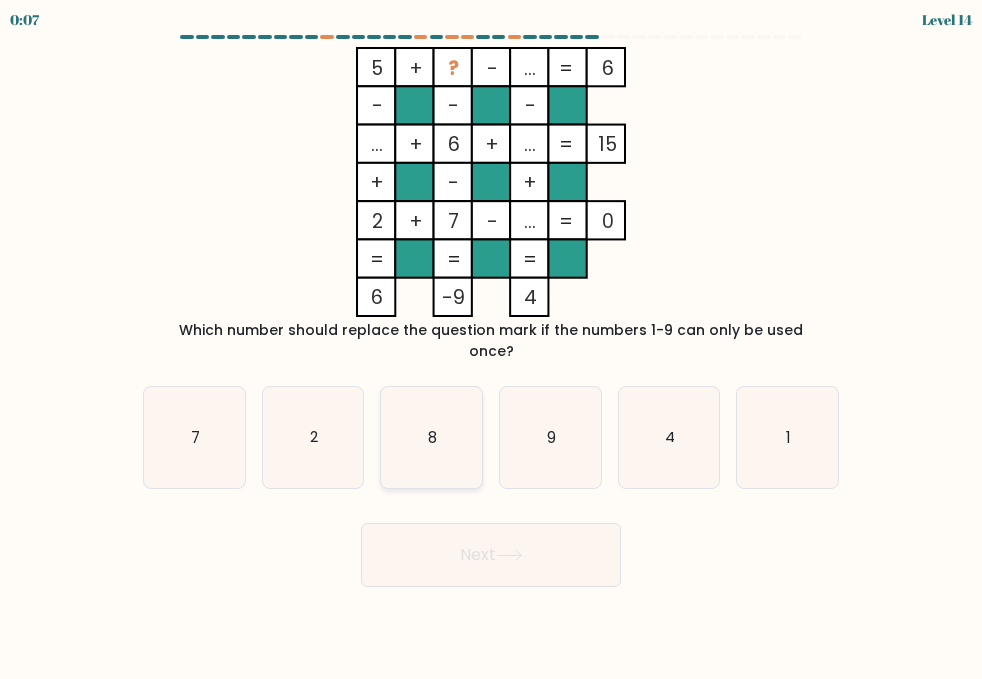 click on "8" 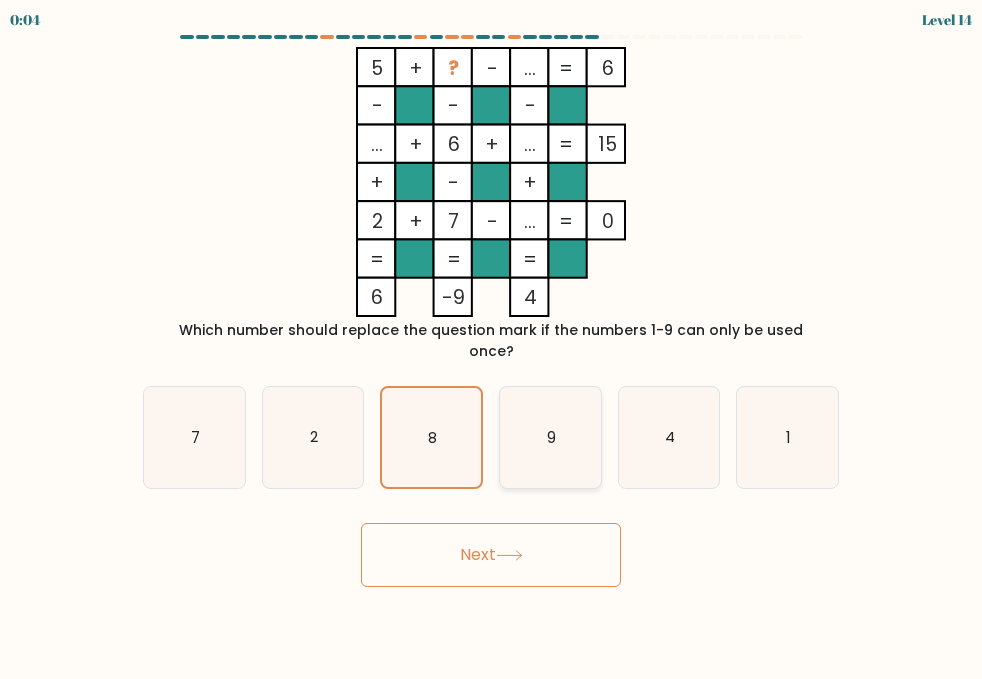 click on "9" 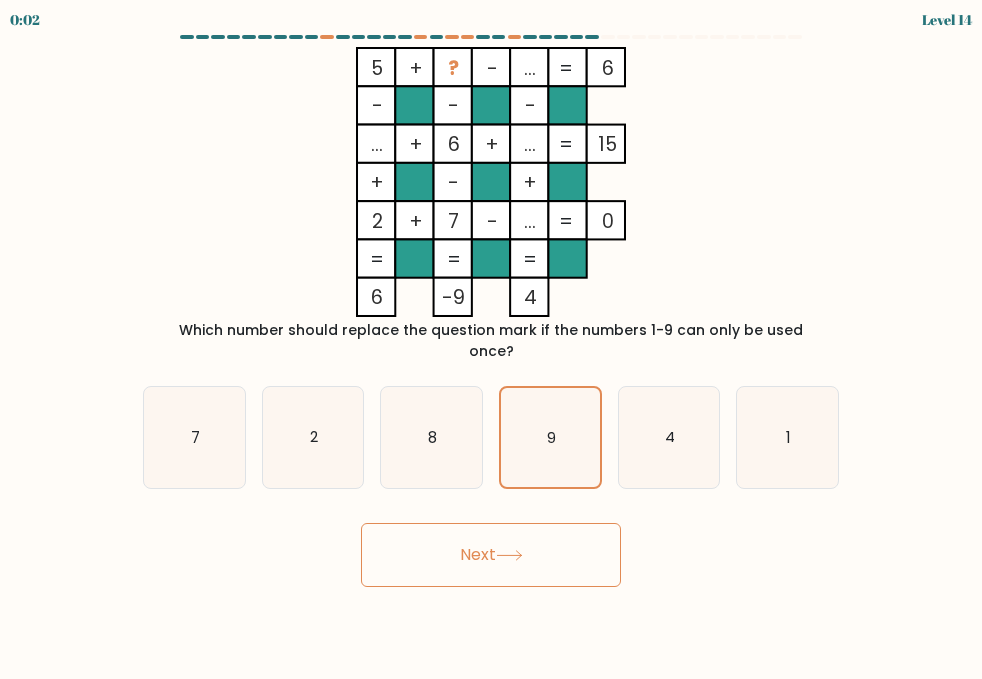 click on "Next" at bounding box center [491, 555] 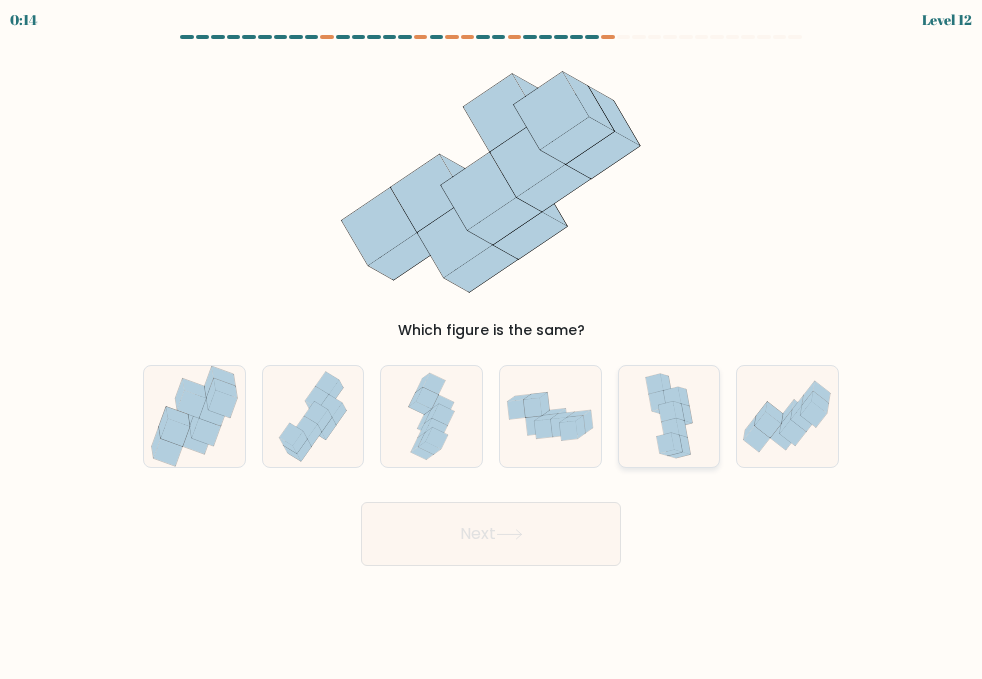 click 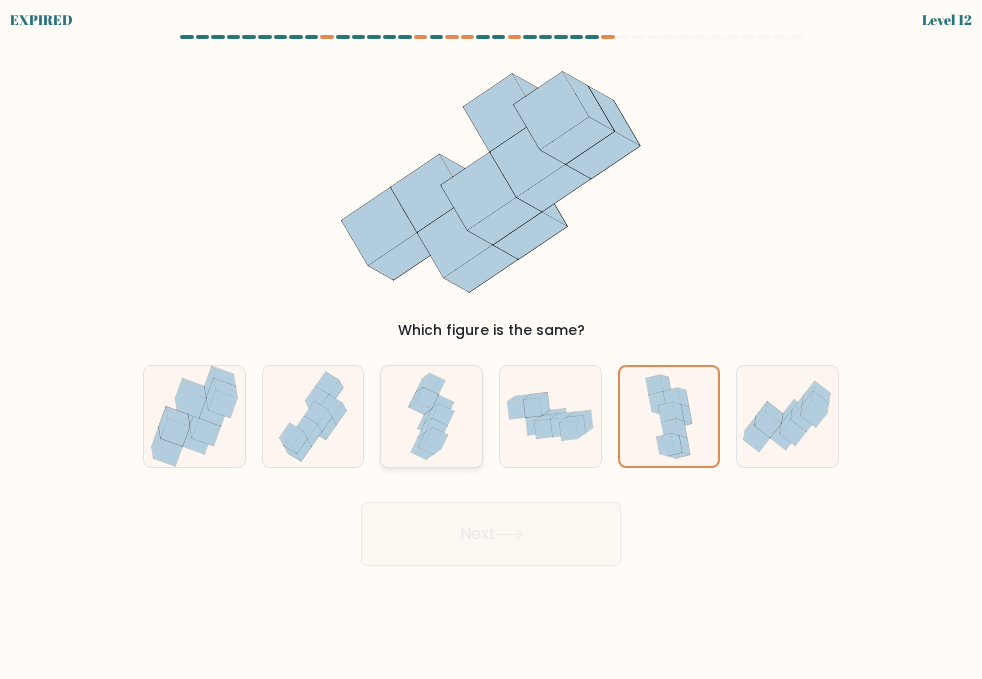 click 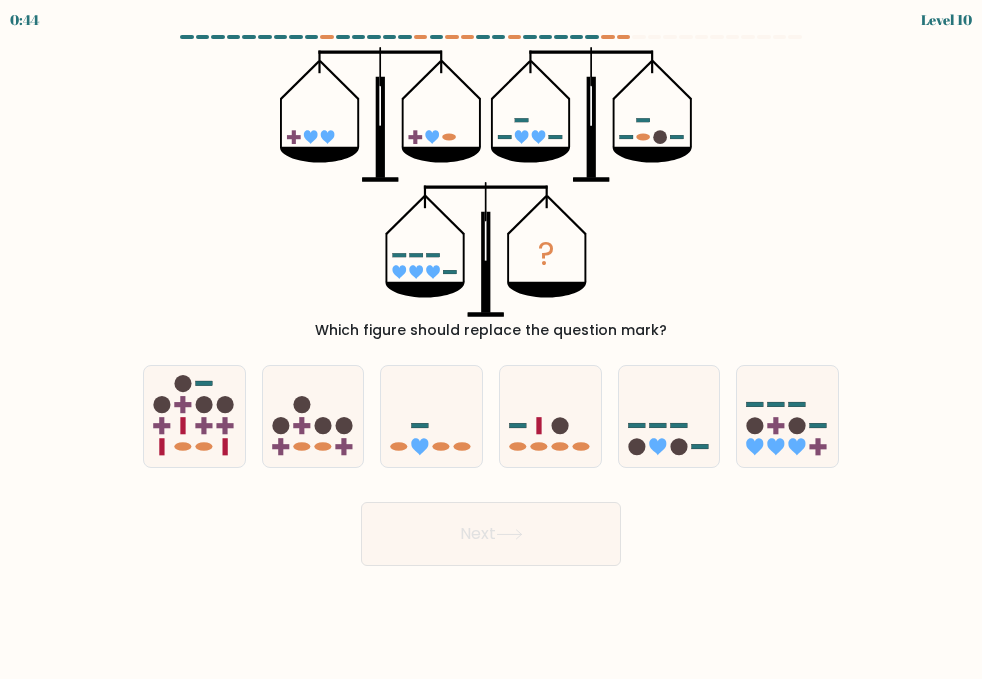 scroll, scrollTop: 0, scrollLeft: 0, axis: both 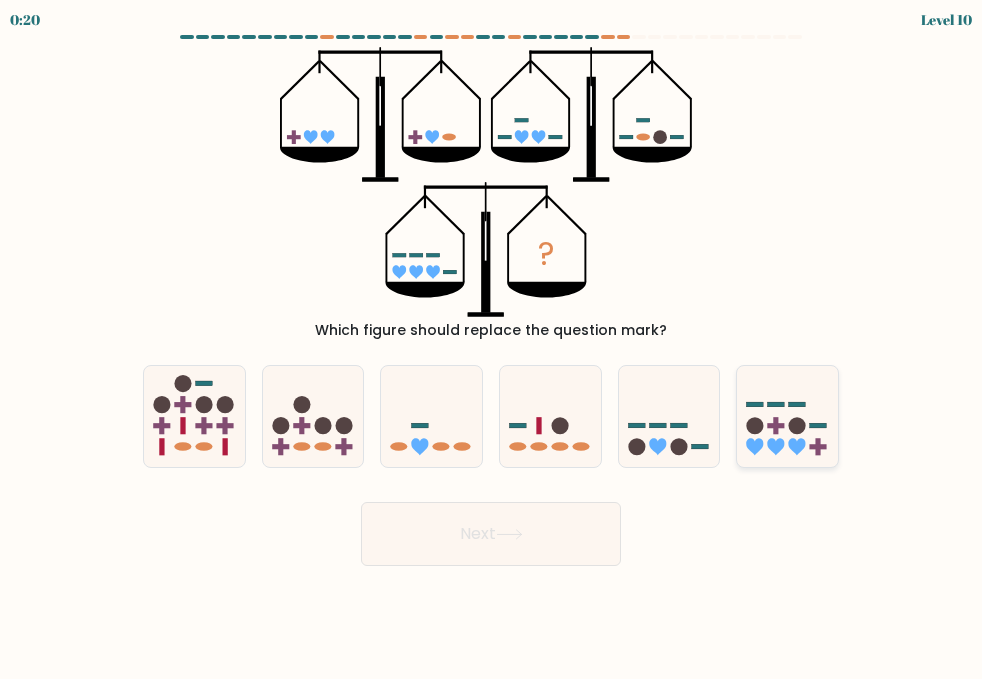 click 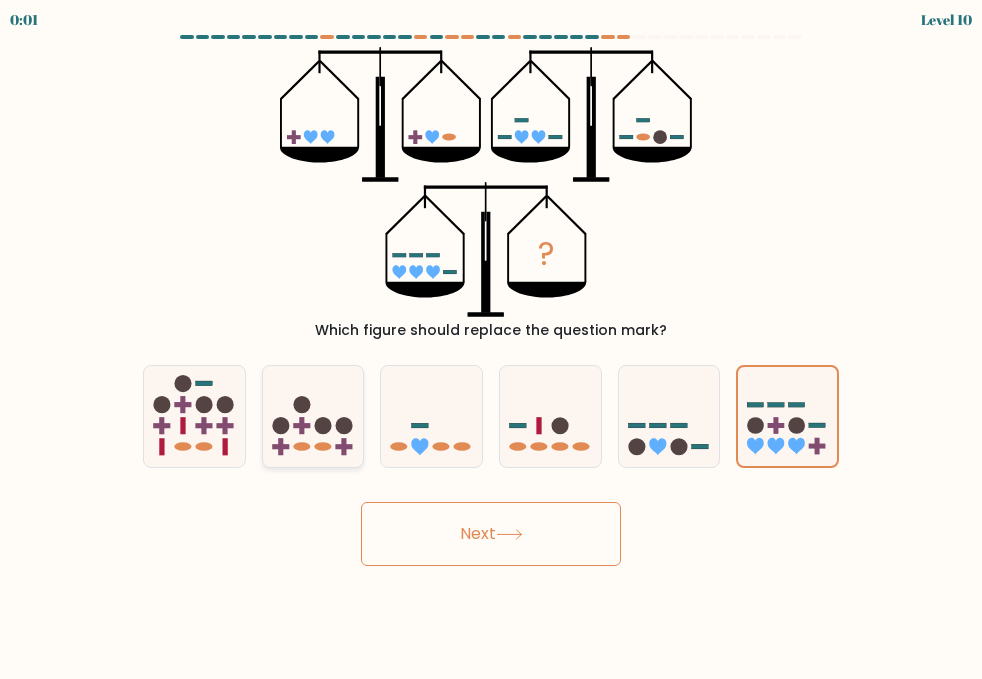 click 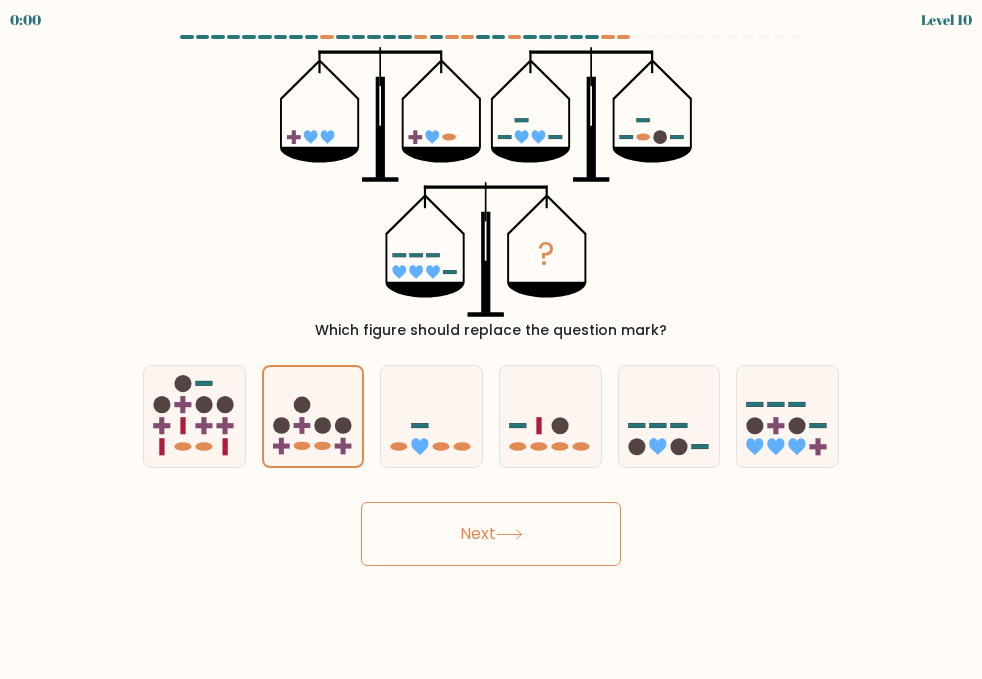 click on "Next" at bounding box center (491, 534) 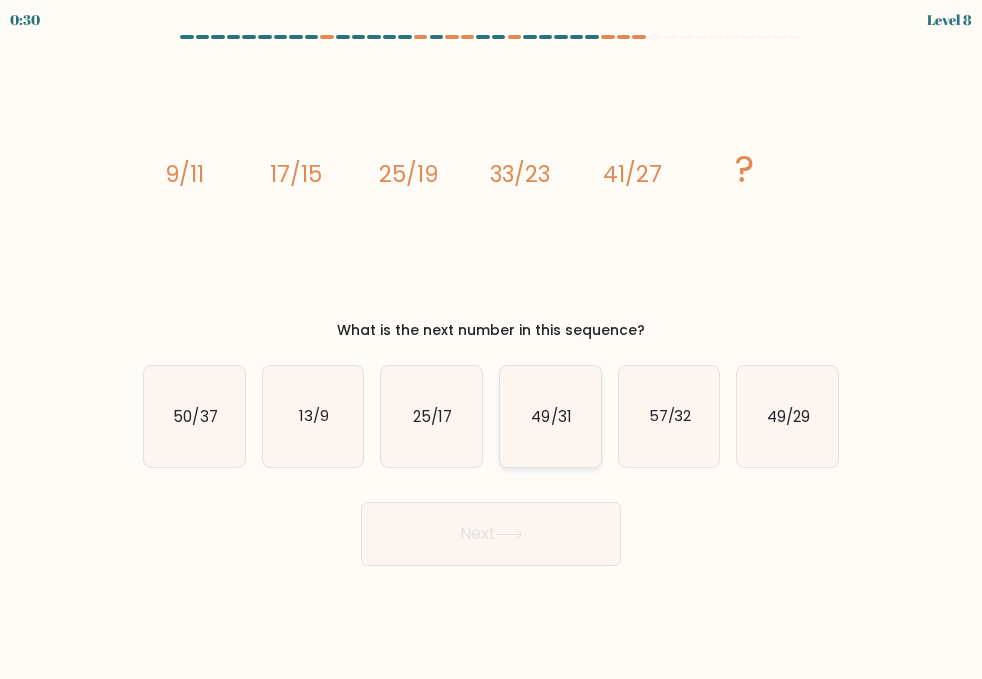 click on "49/31" 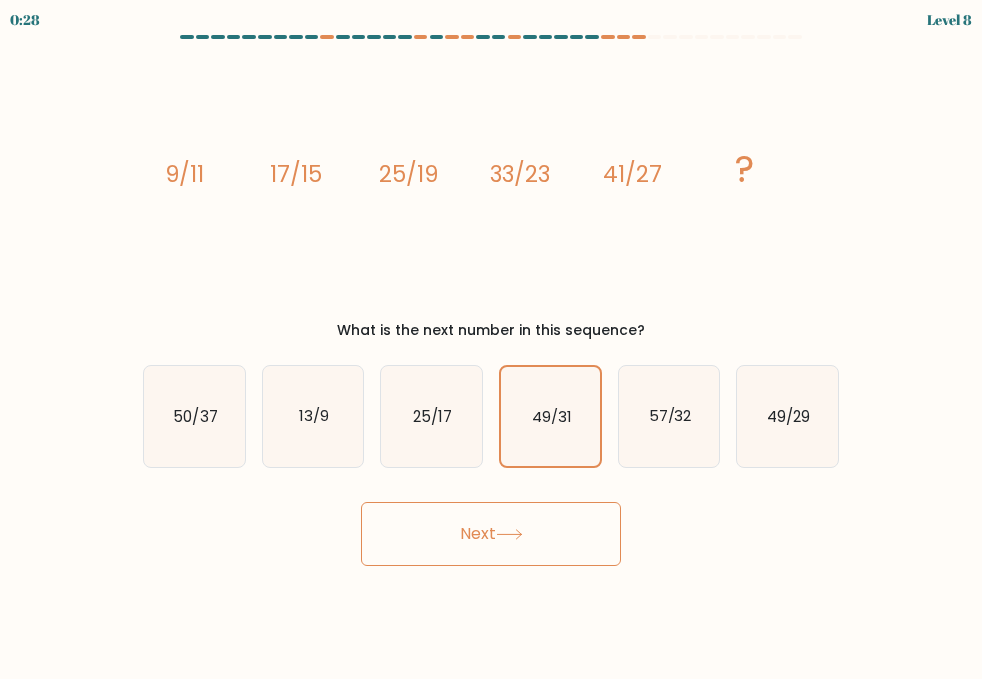 click on "Next" at bounding box center [491, 534] 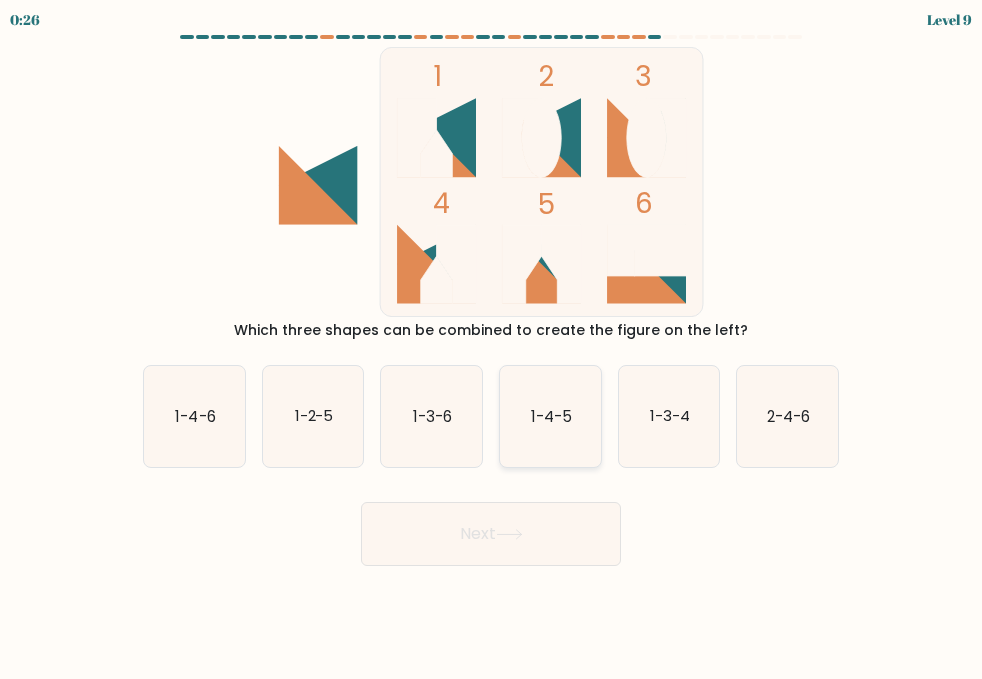 click on "1-4-5" 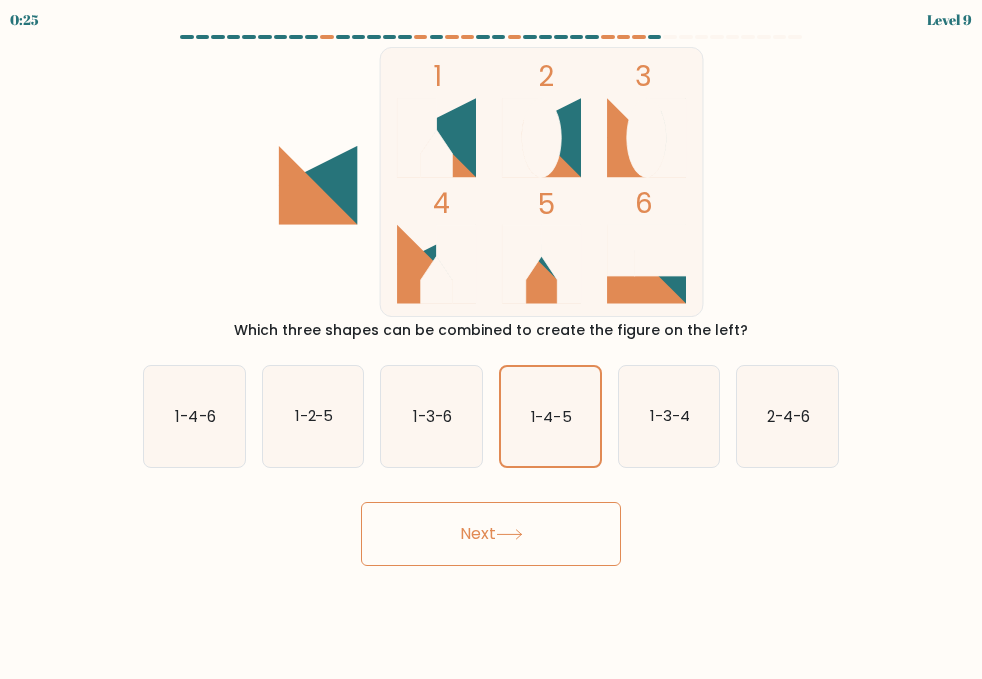 click on "Next" at bounding box center (491, 534) 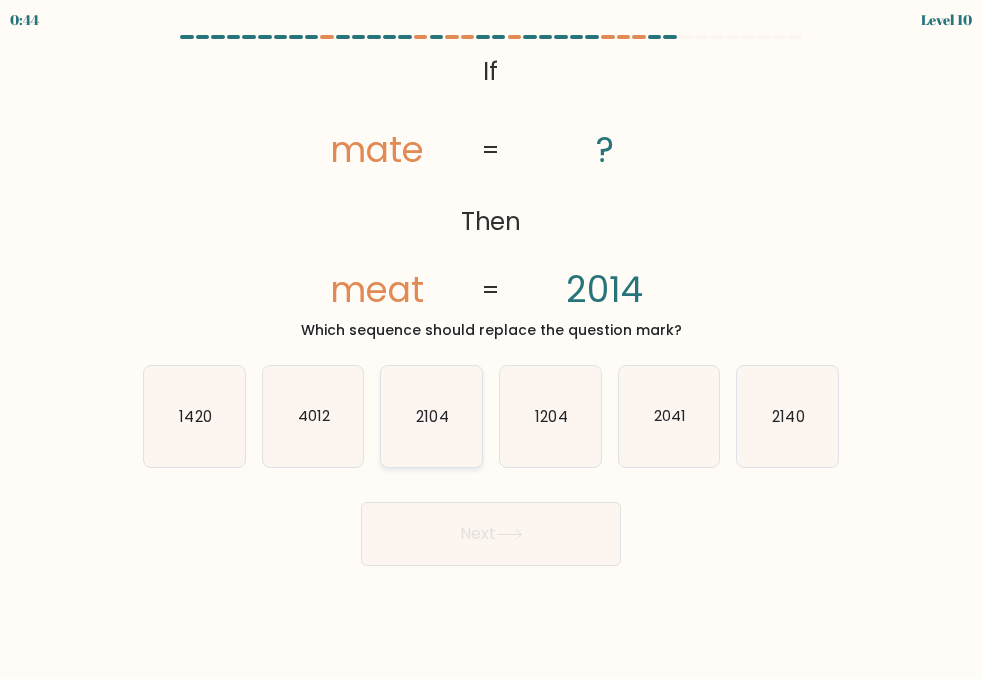 click on "2104" 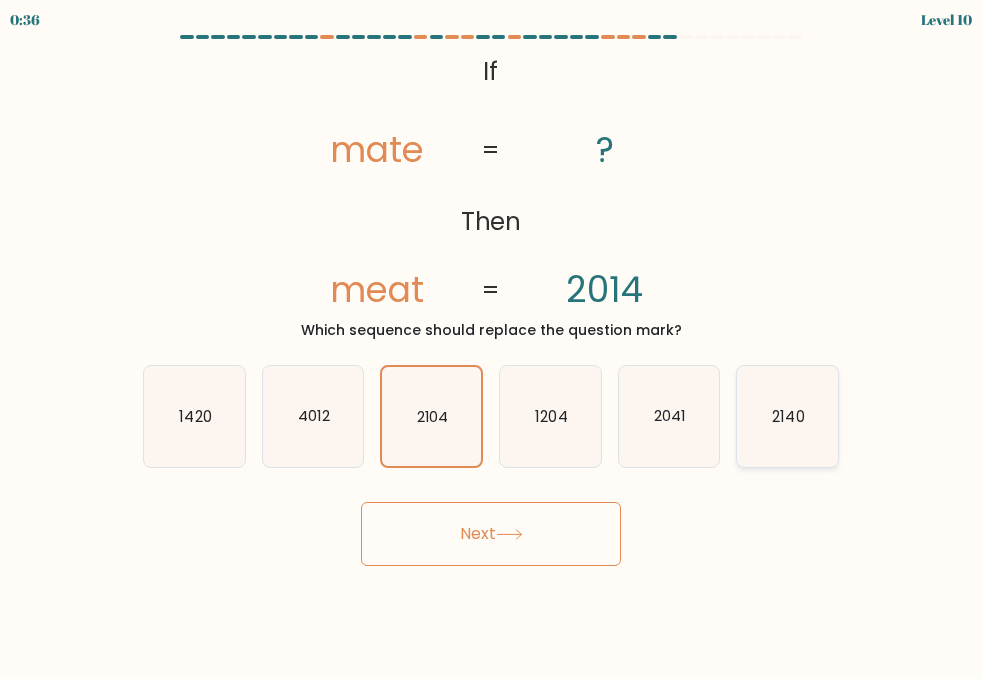 click on "2140" 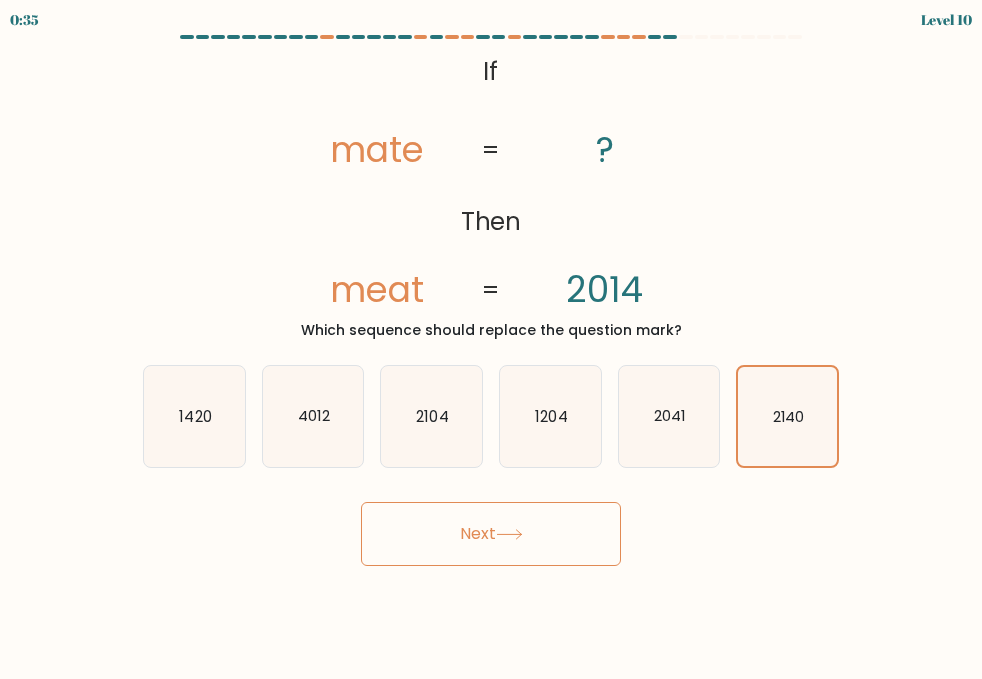 click on "Next" at bounding box center [491, 534] 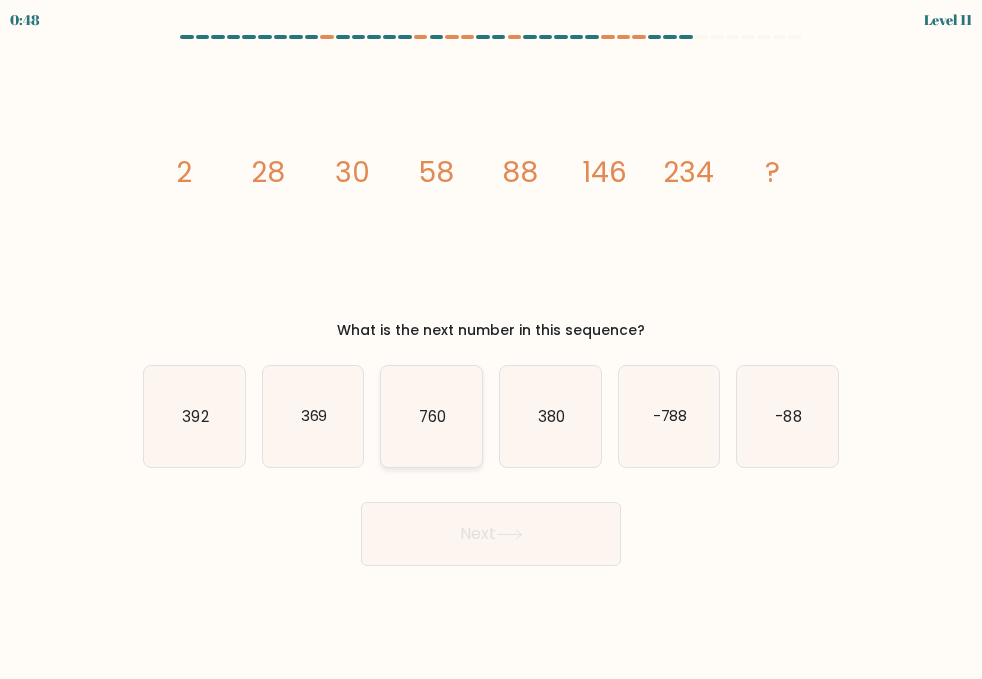 click on "760" 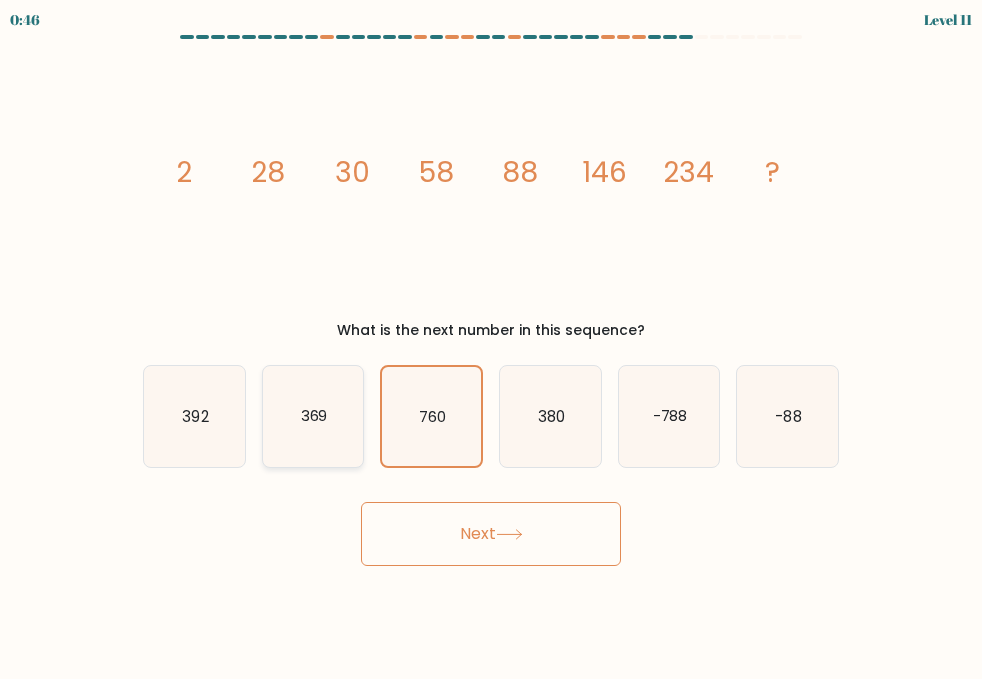 click on "369" 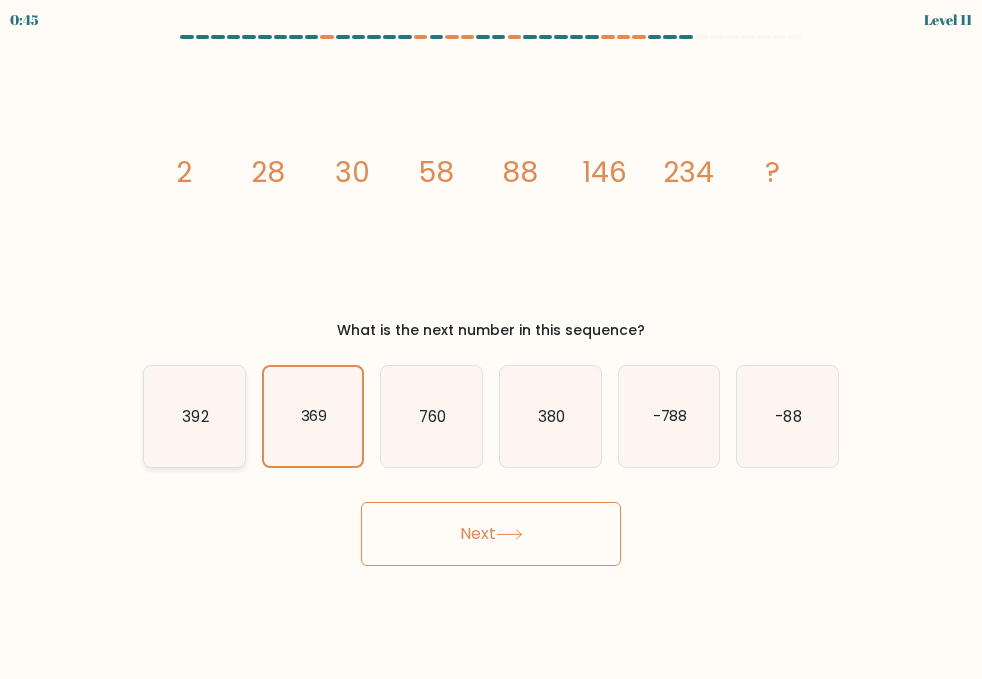 click on "392" 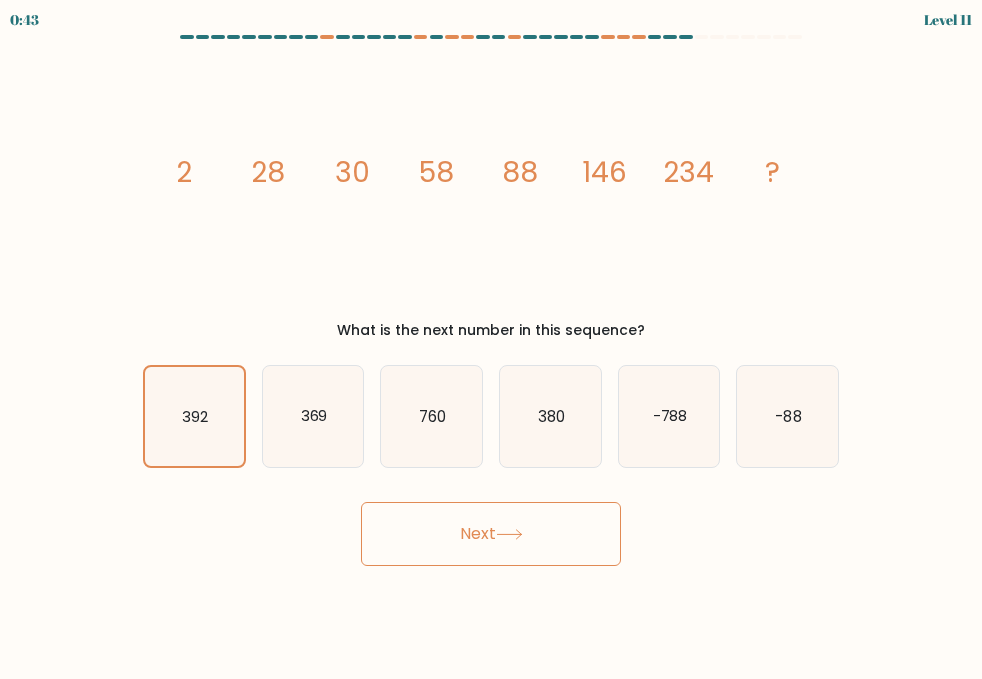 click on "Next" at bounding box center (491, 534) 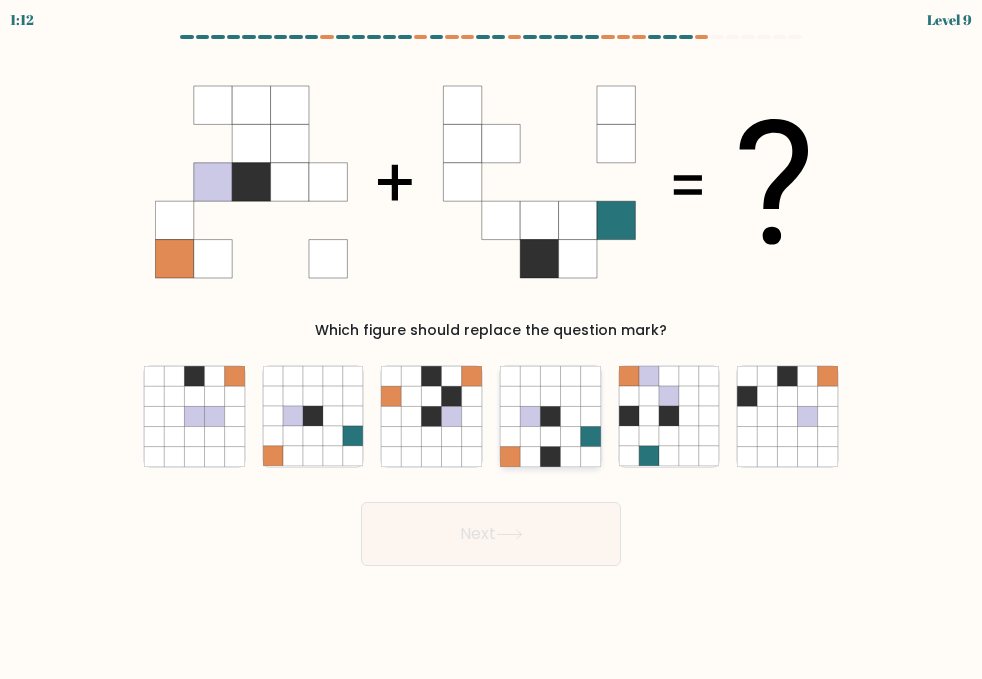 click 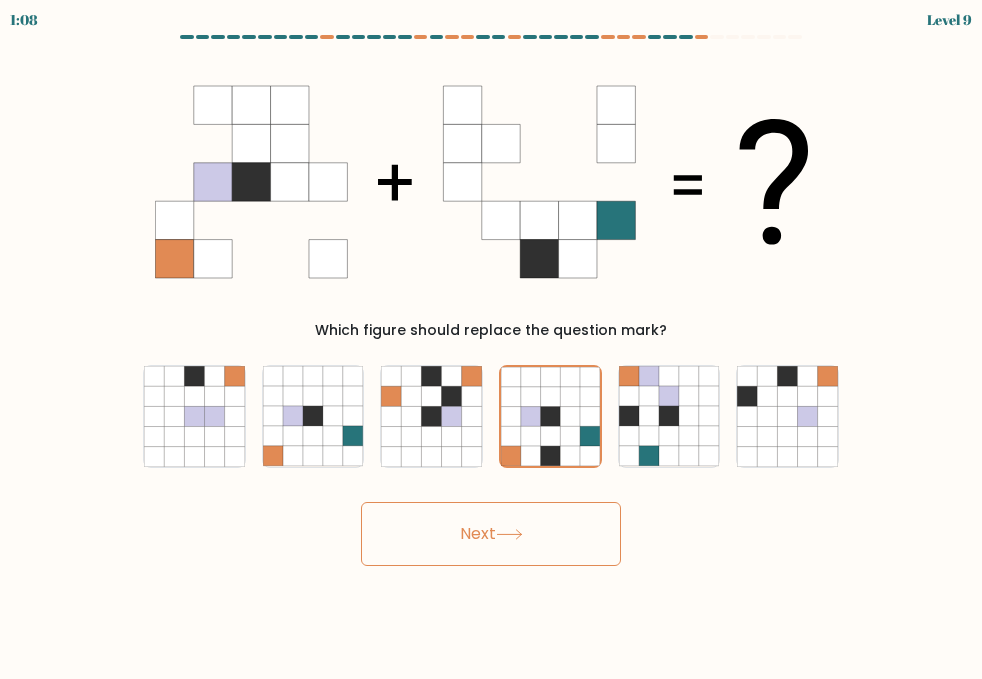 click on "Next" at bounding box center [491, 534] 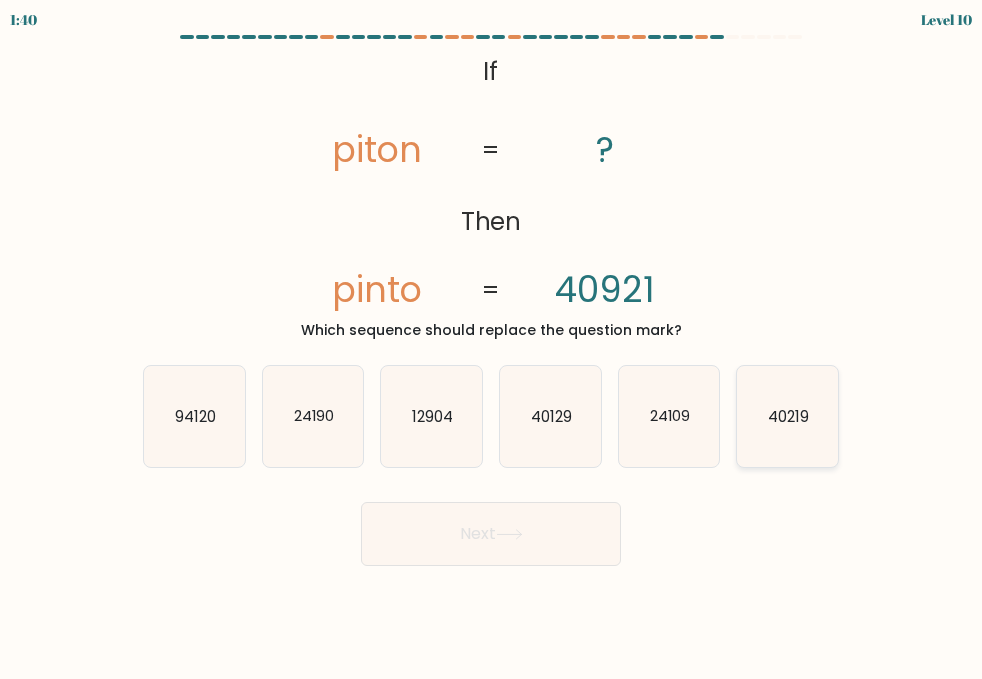 click on "40219" 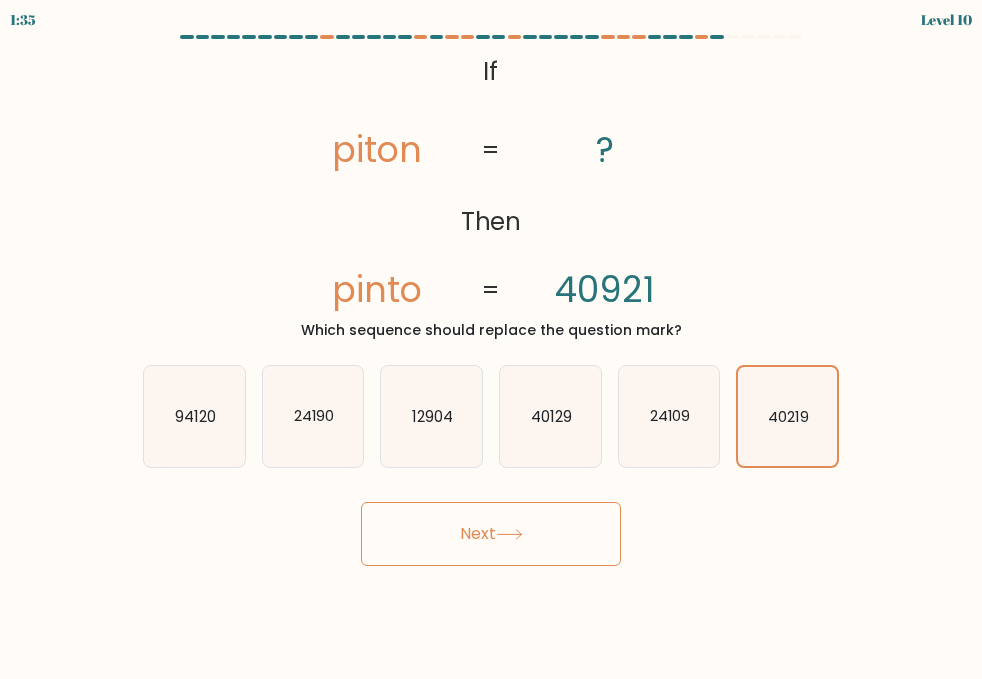 click on "Next" at bounding box center (491, 534) 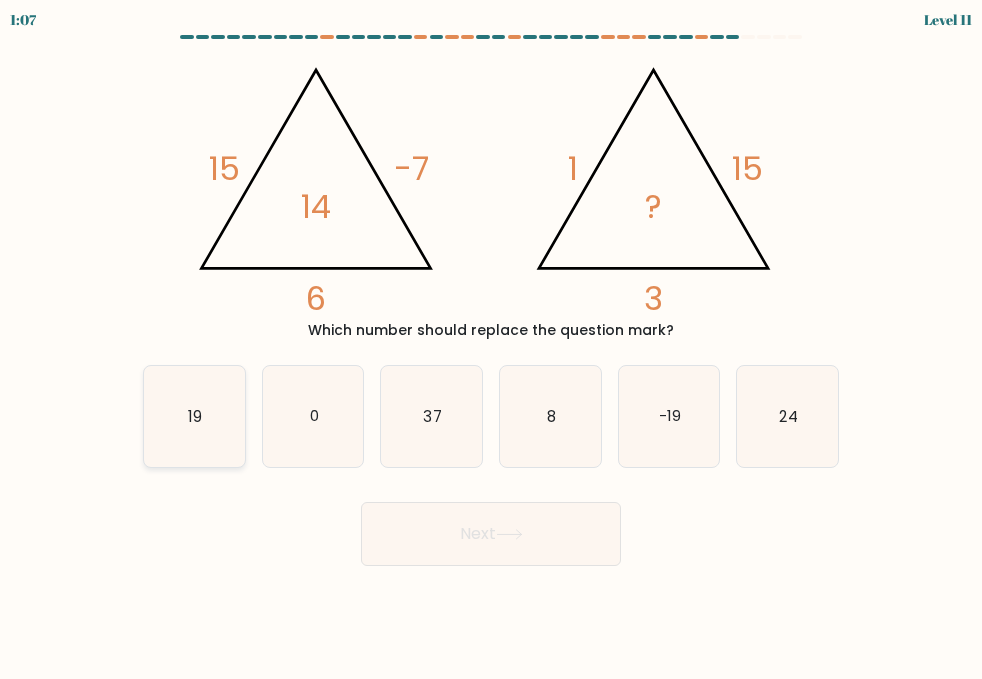 click on "19" 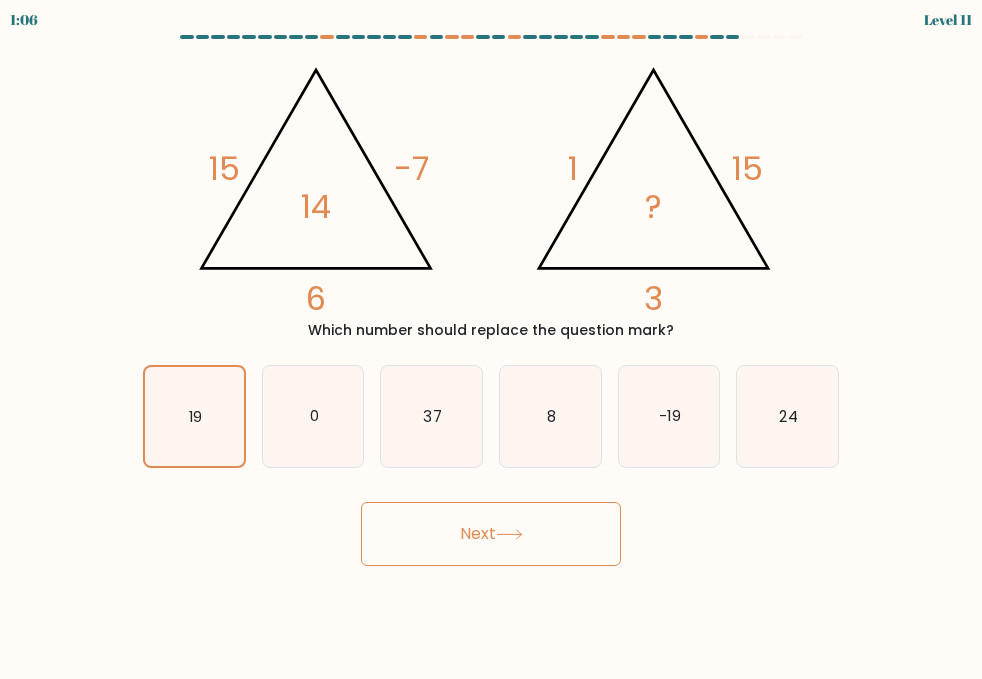 click on "Next" at bounding box center [491, 534] 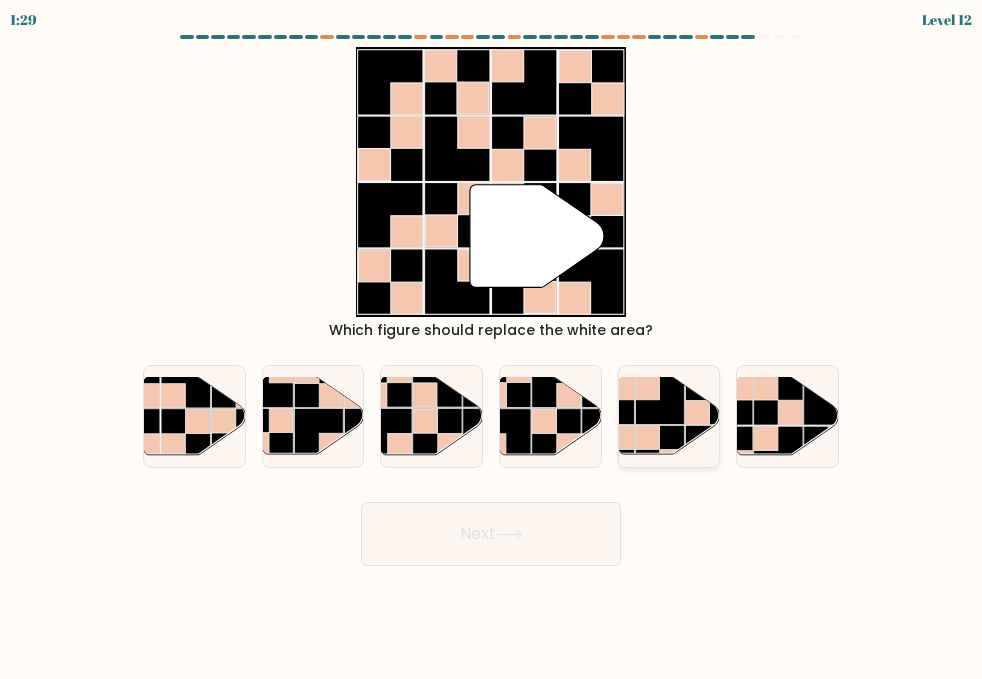 click 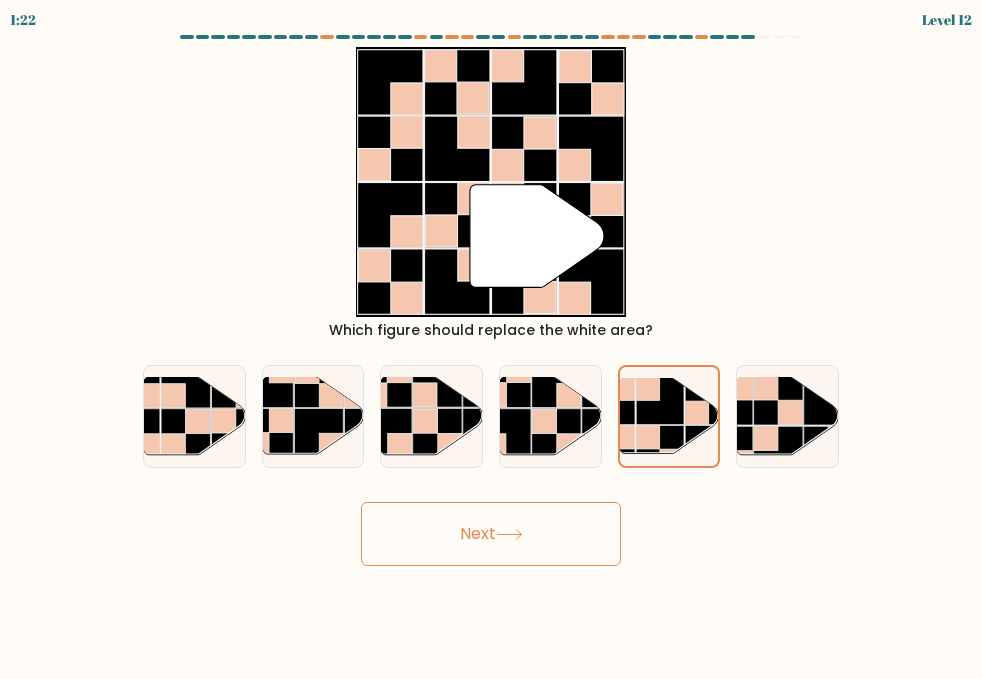 click on "Next" at bounding box center [491, 534] 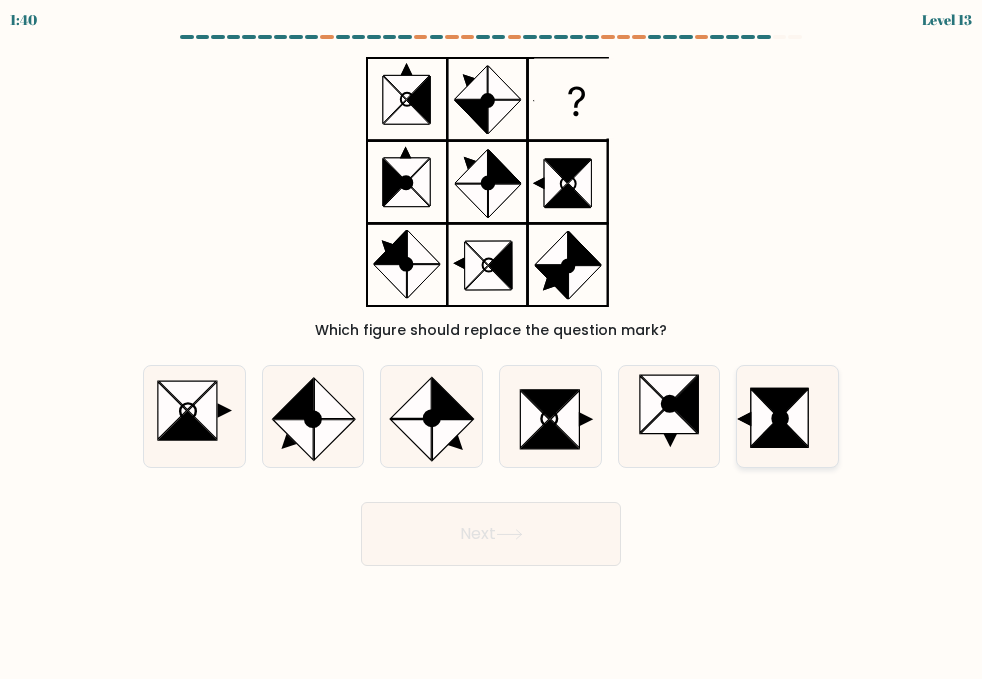 click 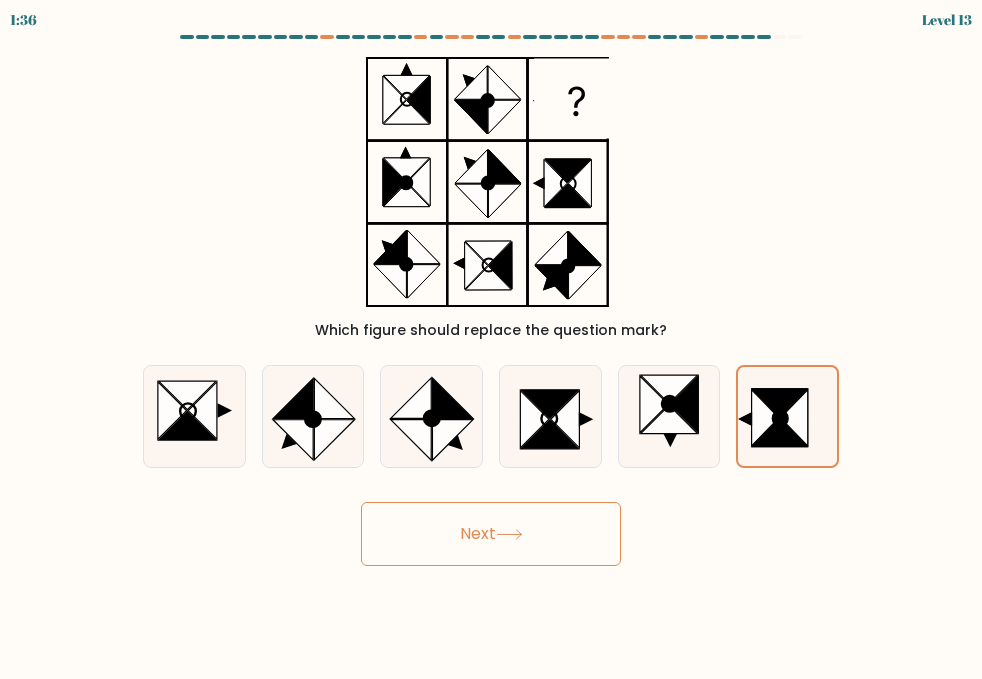 click on "Next" at bounding box center (491, 534) 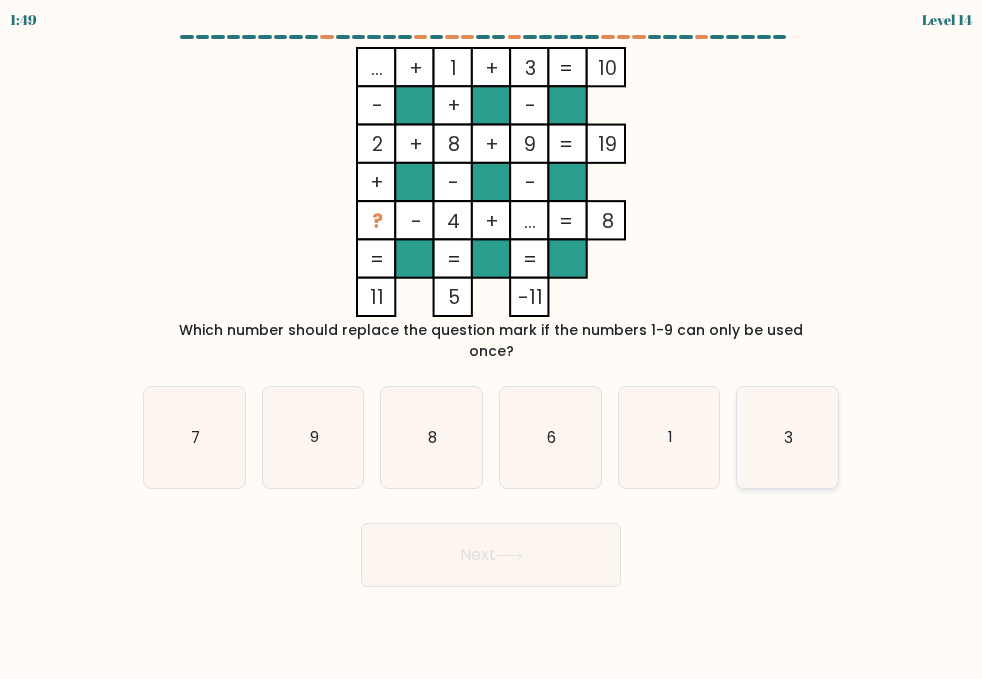 click on "3" 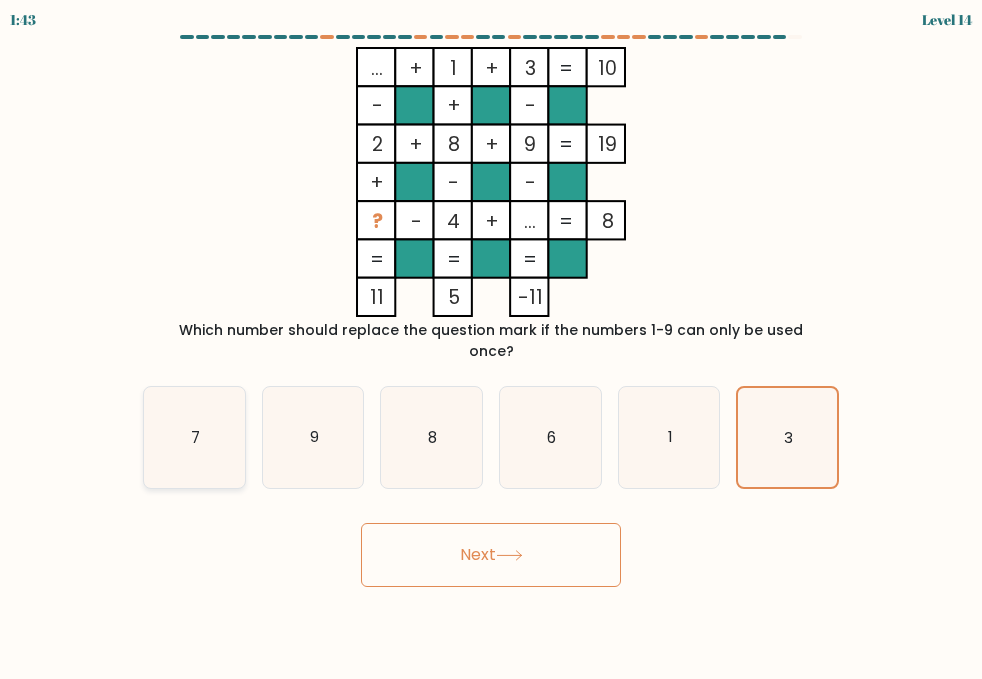 click on "7" 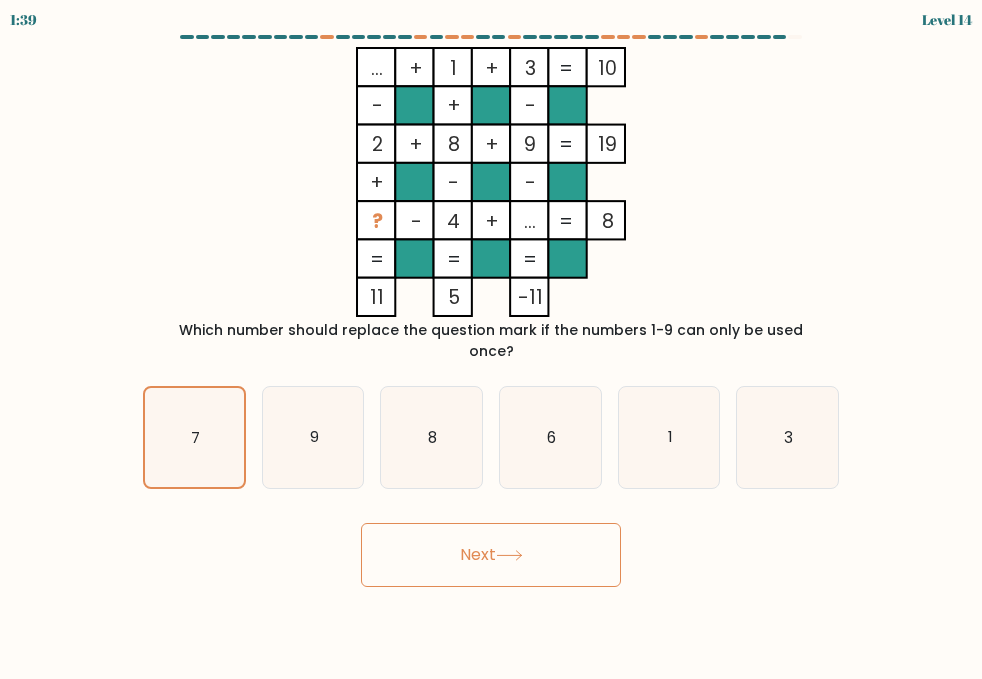 click on "Next" at bounding box center [491, 555] 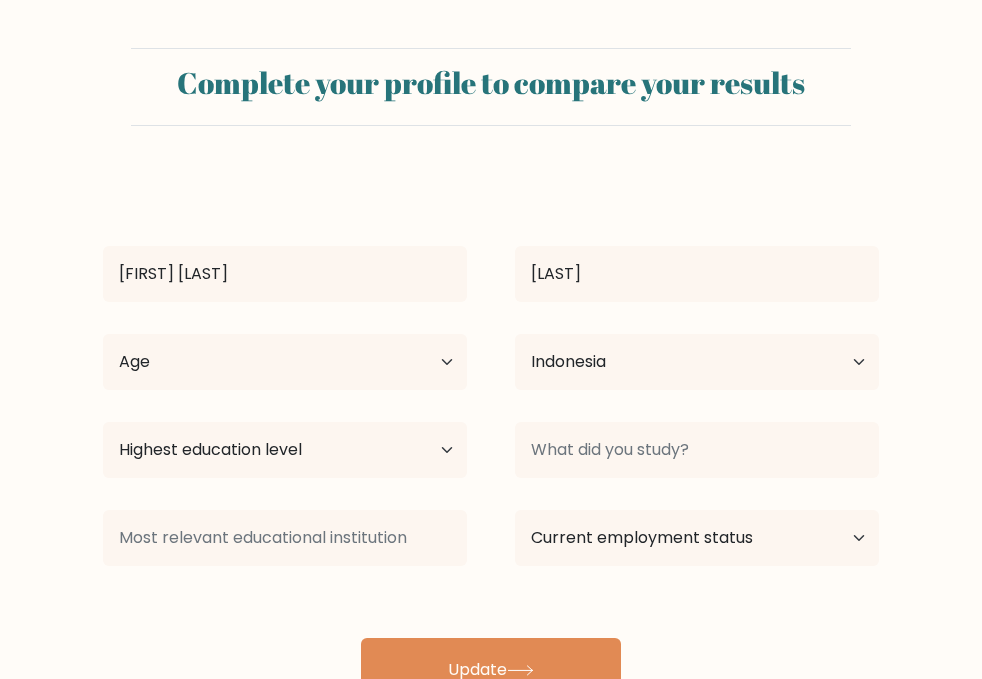 select on "ID" 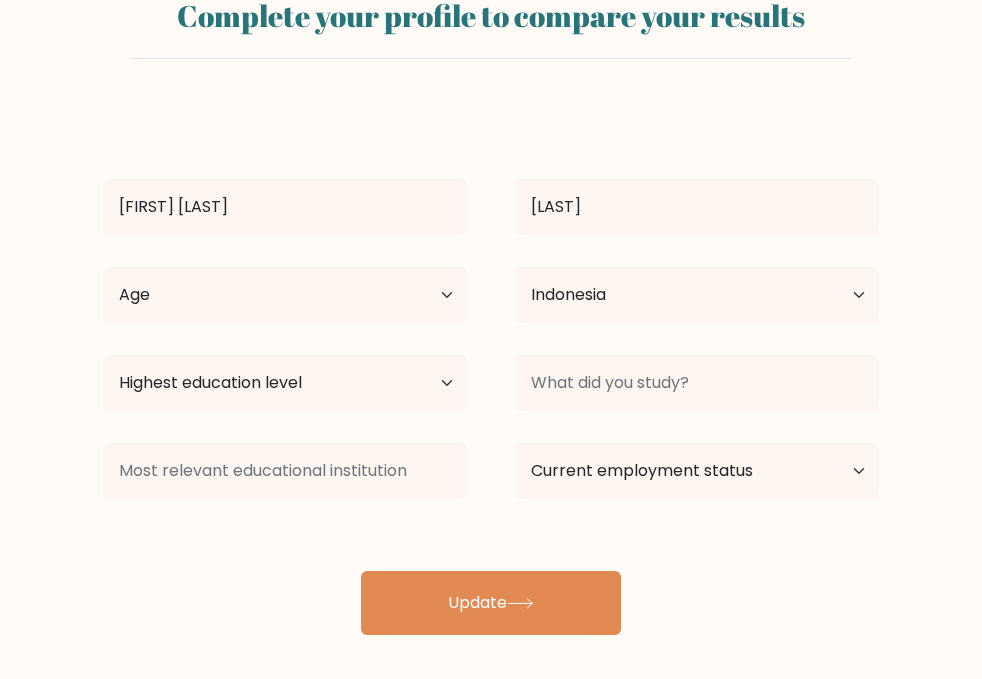 scroll, scrollTop: 71, scrollLeft: 0, axis: vertical 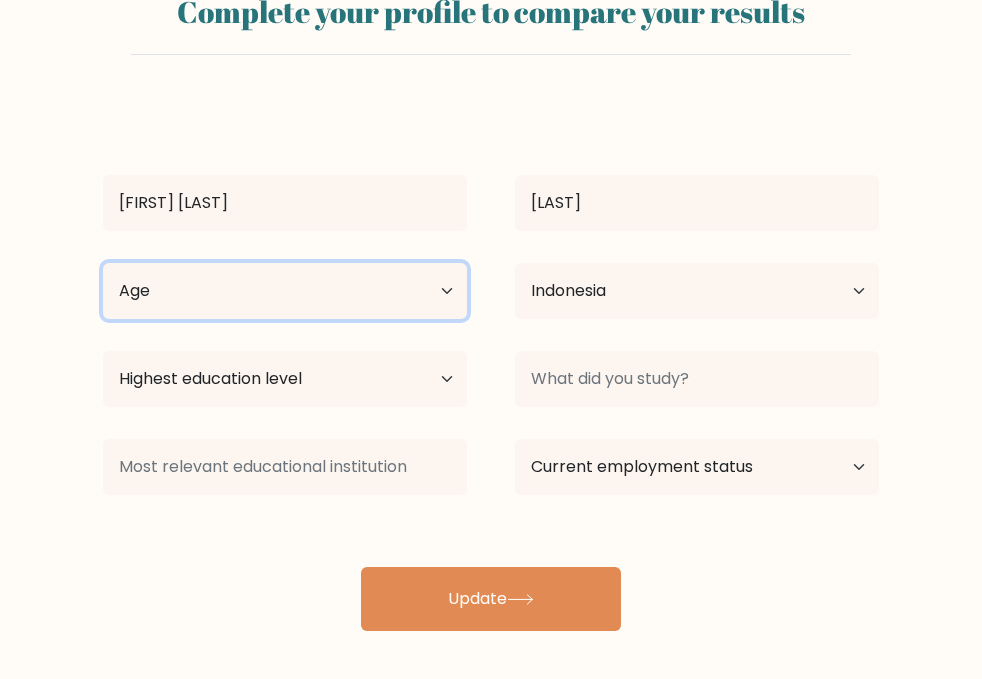 select on "18_24" 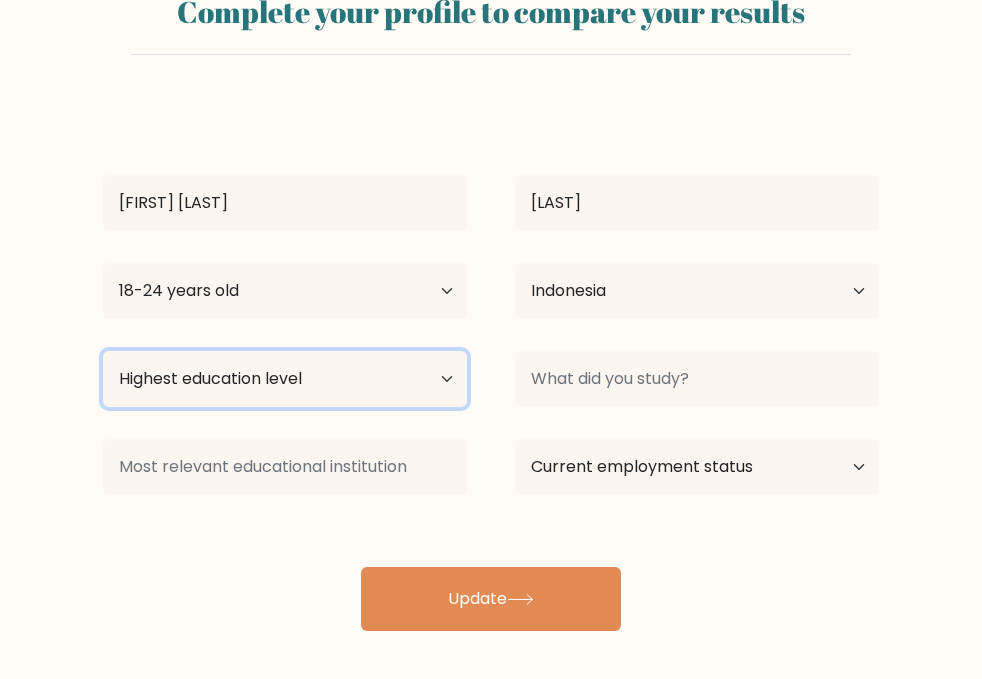 select on "bachelors_degree" 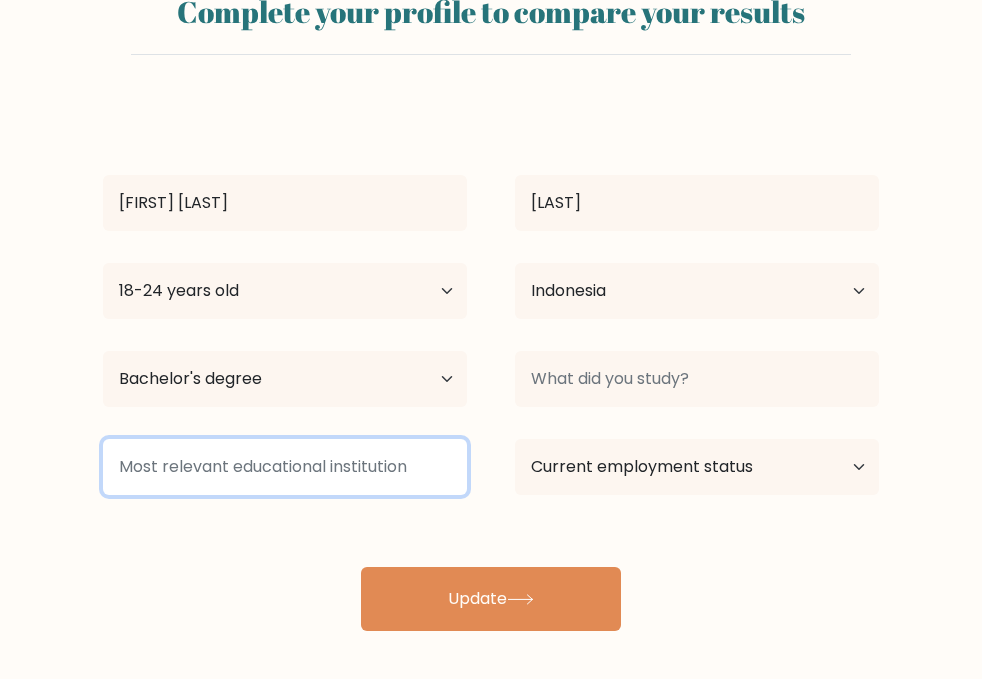 click at bounding box center [285, 467] 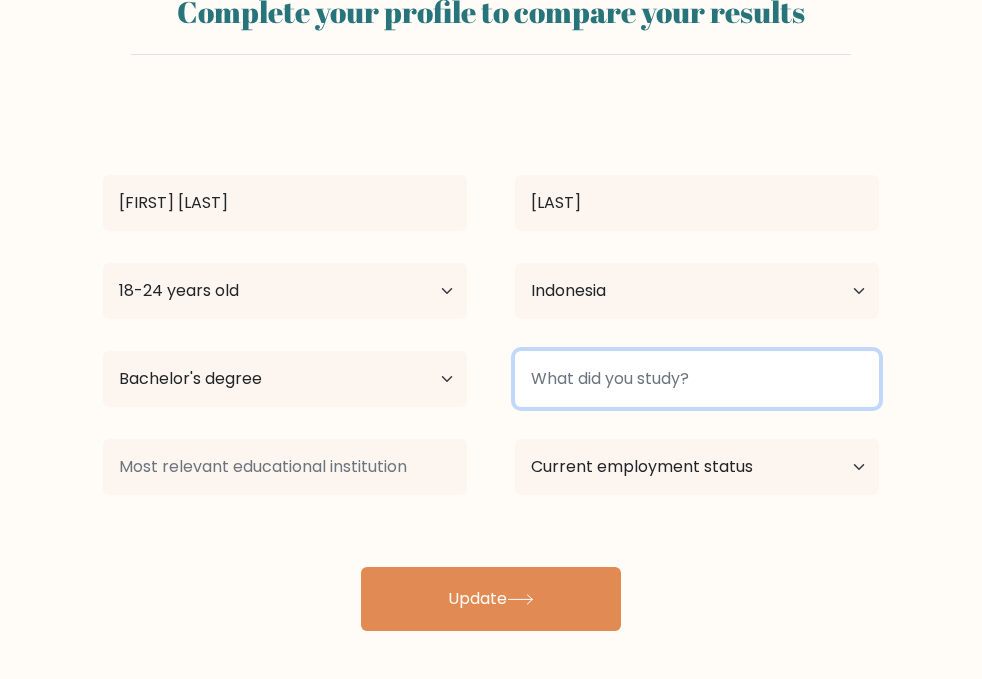 click at bounding box center [697, 379] 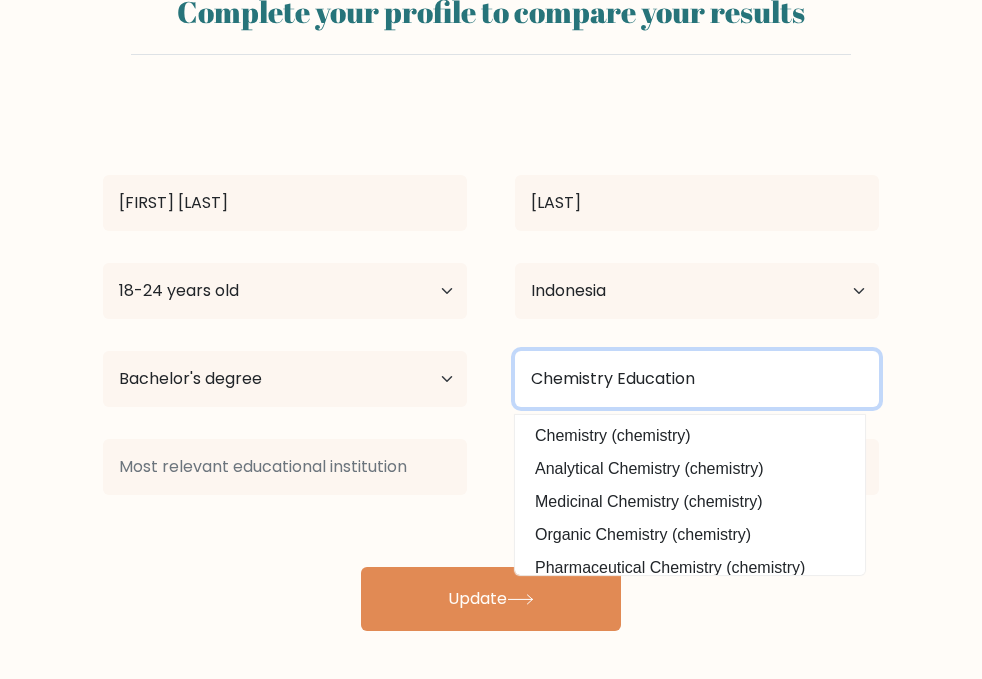 type on "Chemistry Education" 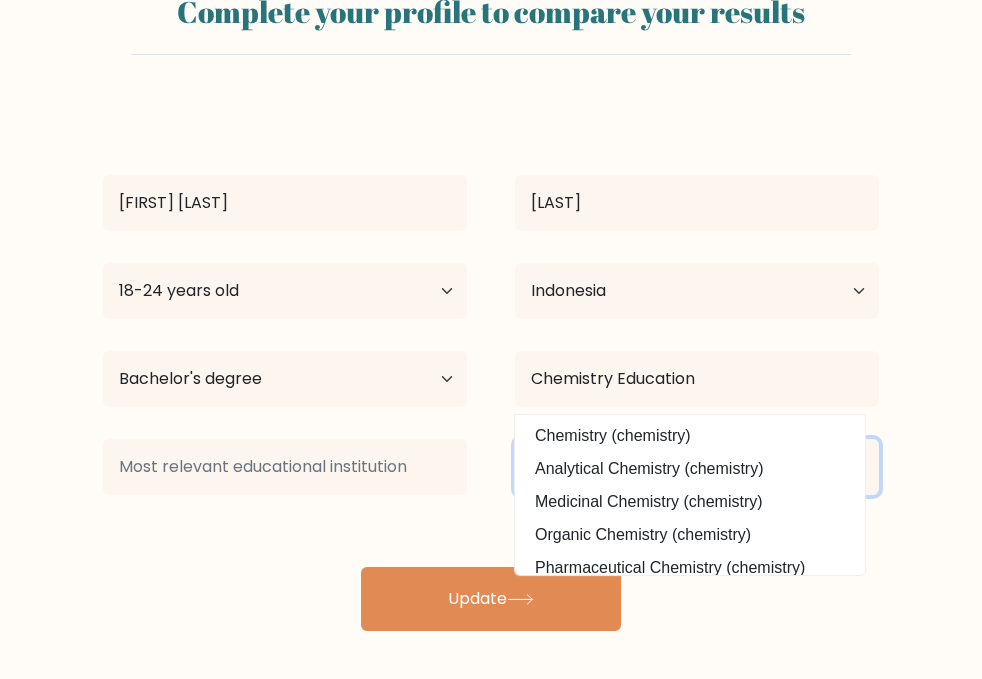 click on "Current employment status
Employed
Student
Retired
Other / prefer not to answer" at bounding box center [697, 467] 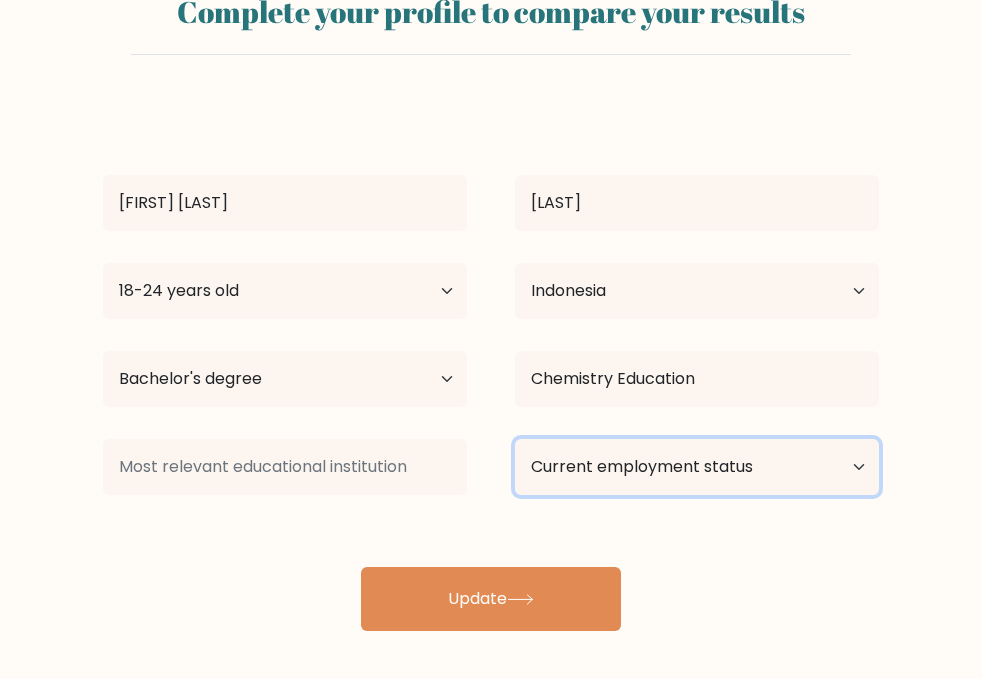 select on "other" 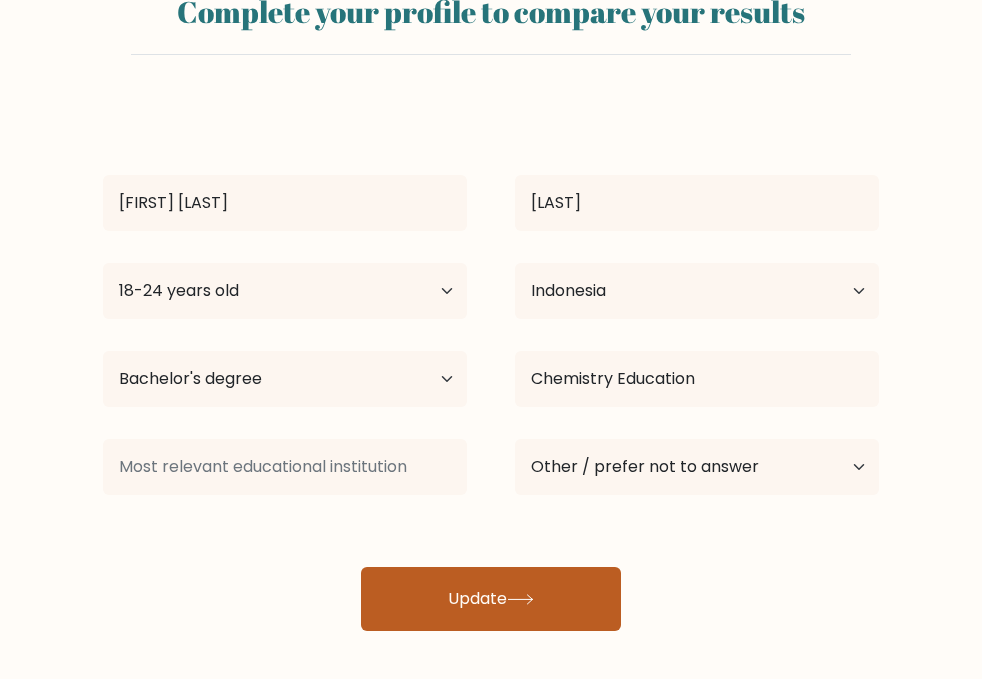click on "Update" at bounding box center [491, 599] 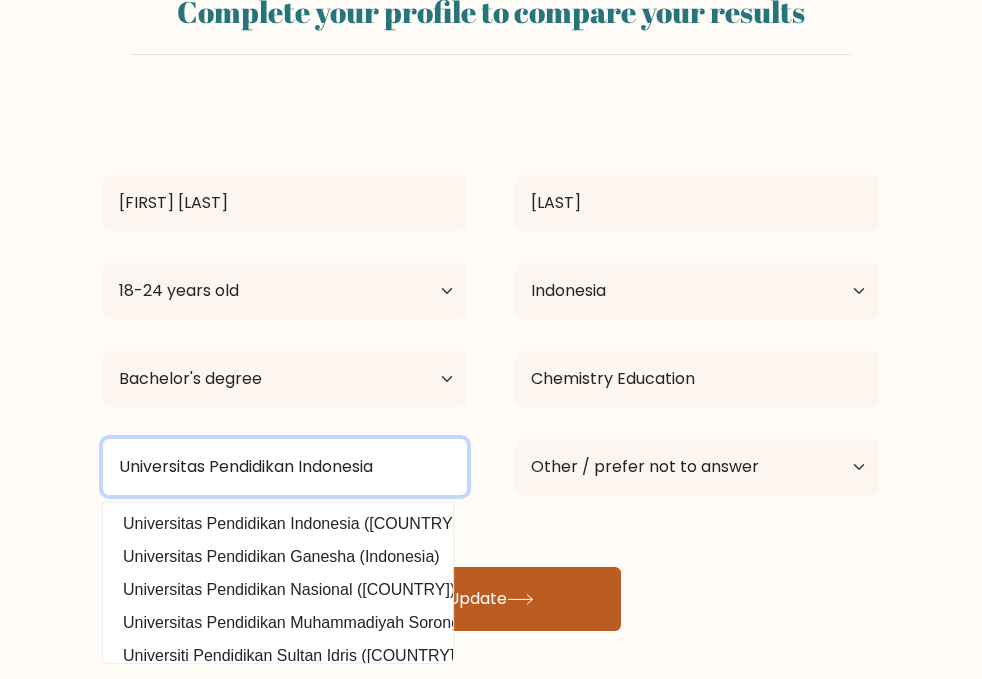 type on "Universitas Pendidikan Indonesia" 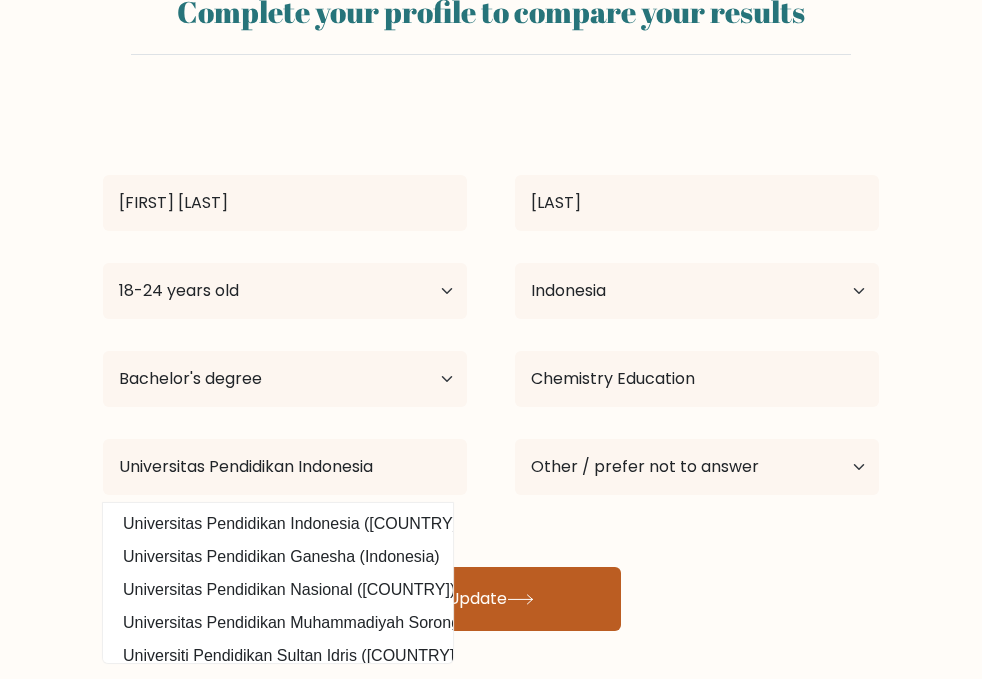 click on "Update" at bounding box center [491, 599] 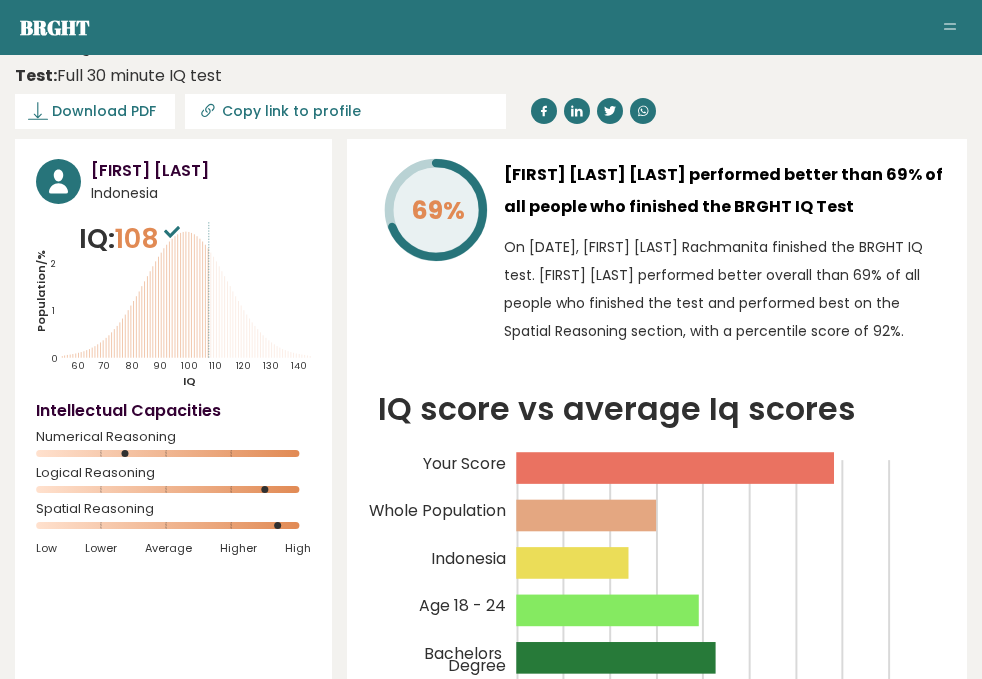 scroll, scrollTop: 35, scrollLeft: 0, axis: vertical 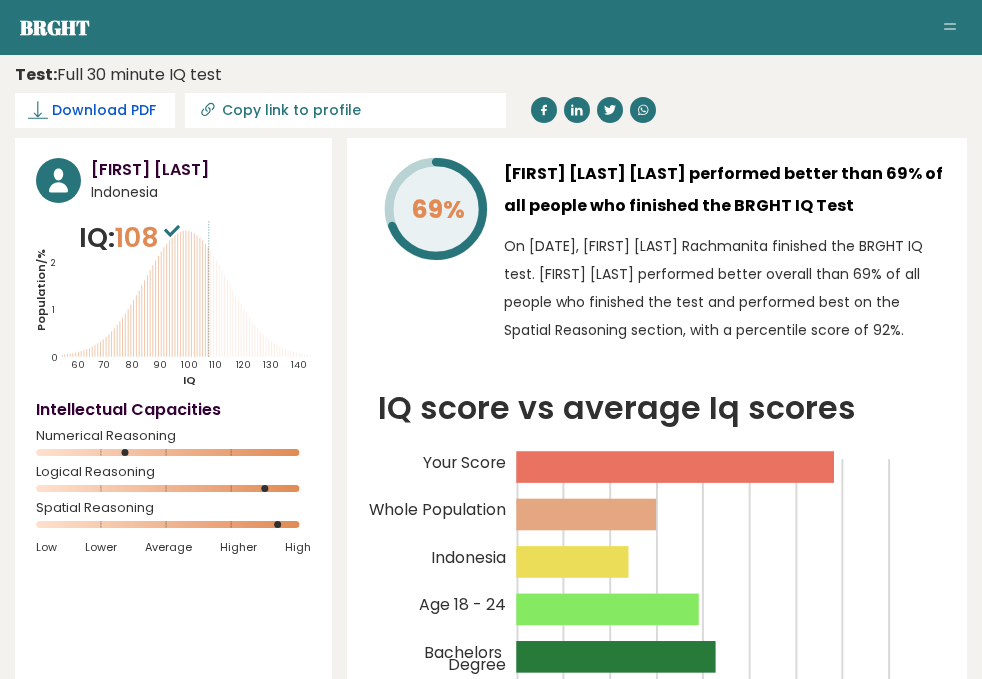 click on "Download PDF" at bounding box center (104, 110) 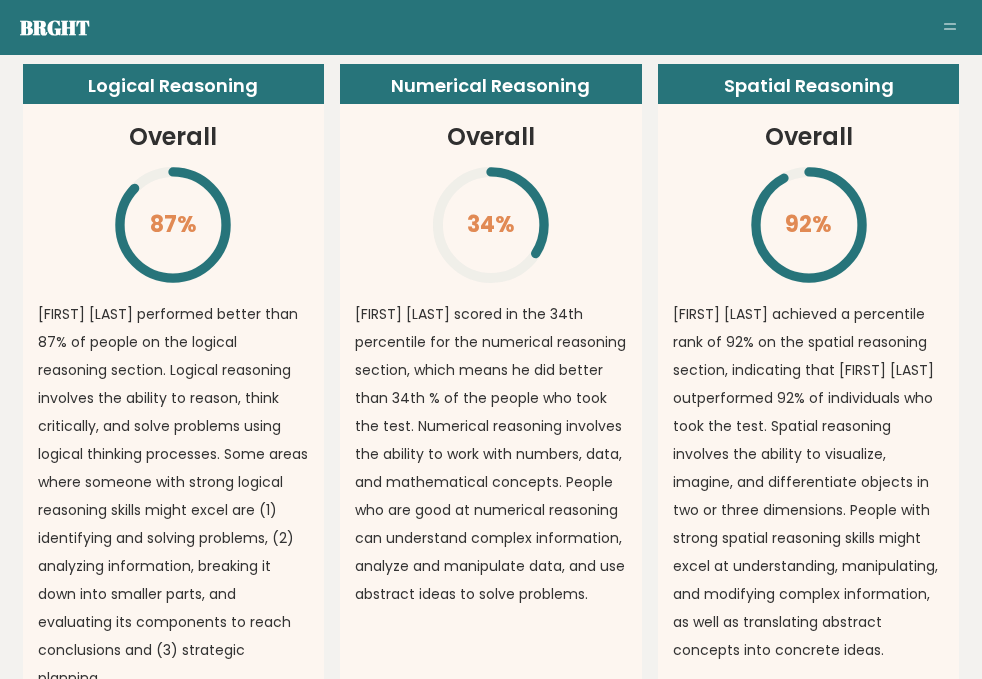 scroll, scrollTop: 1660, scrollLeft: 0, axis: vertical 